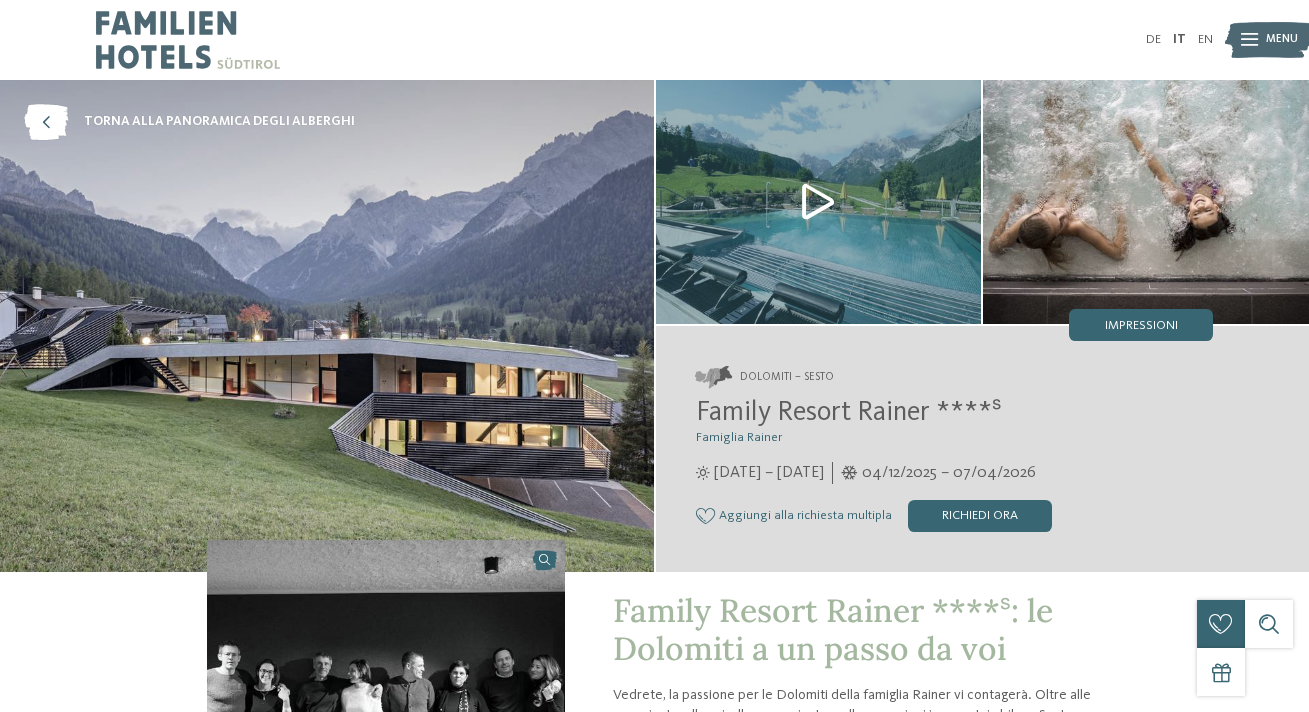 scroll, scrollTop: 0, scrollLeft: 0, axis: both 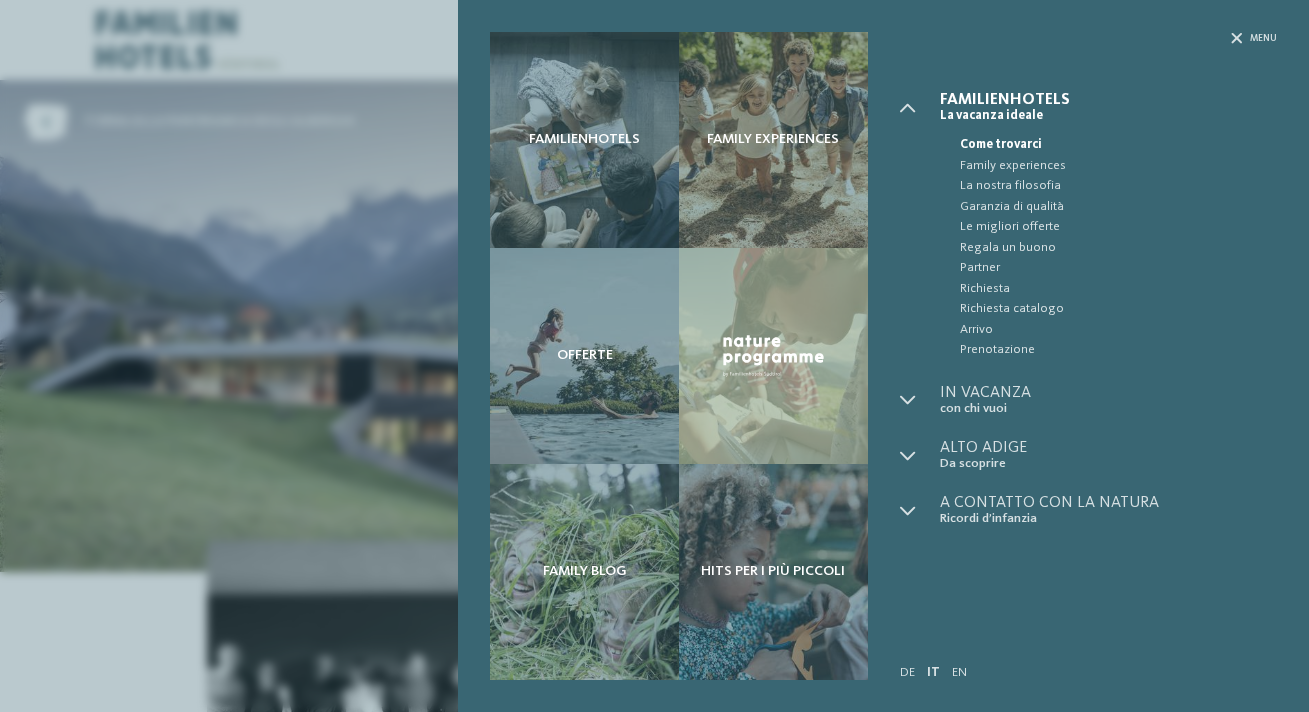 click on "Familienhotels" at bounding box center [1108, 100] 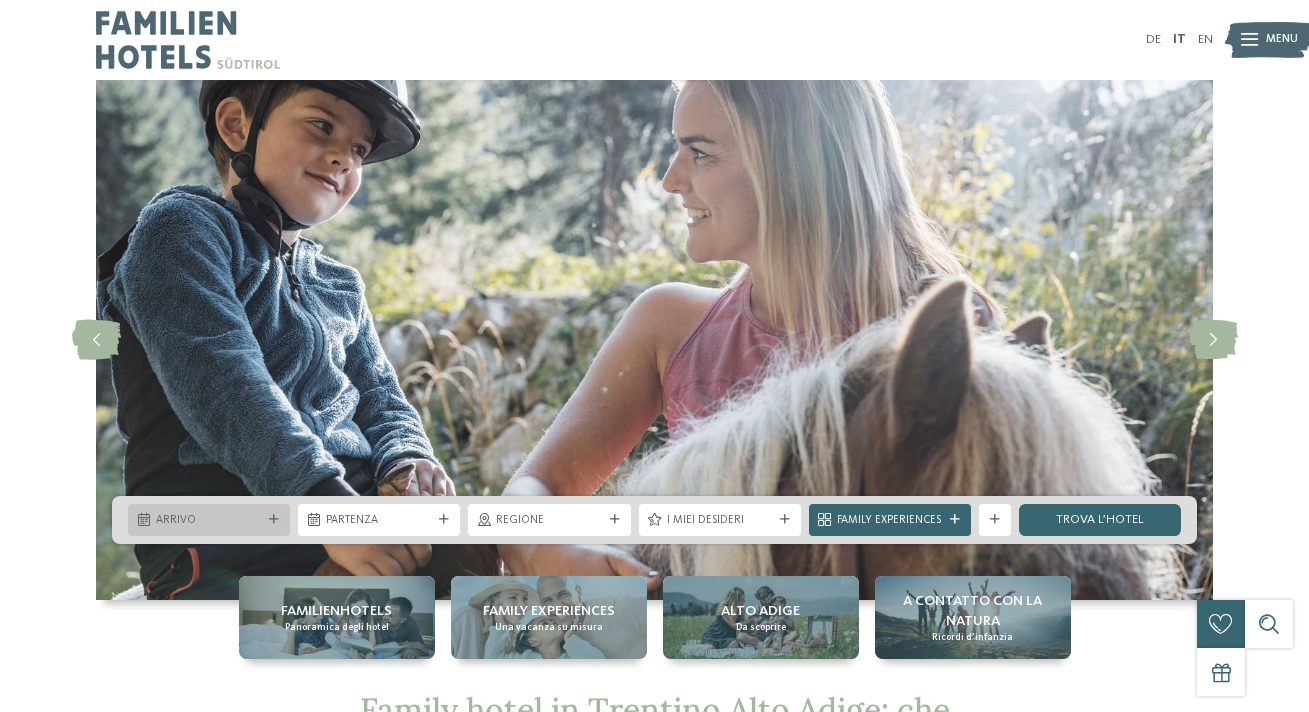 scroll, scrollTop: 0, scrollLeft: 0, axis: both 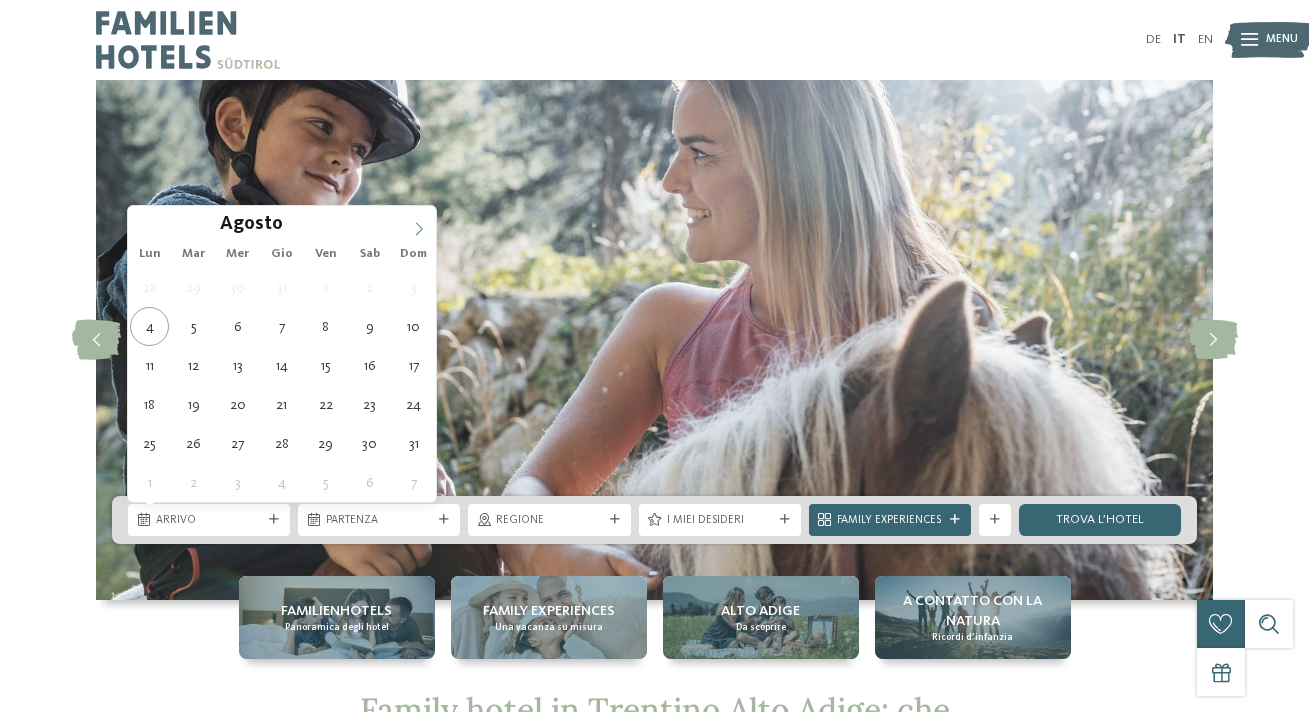 click 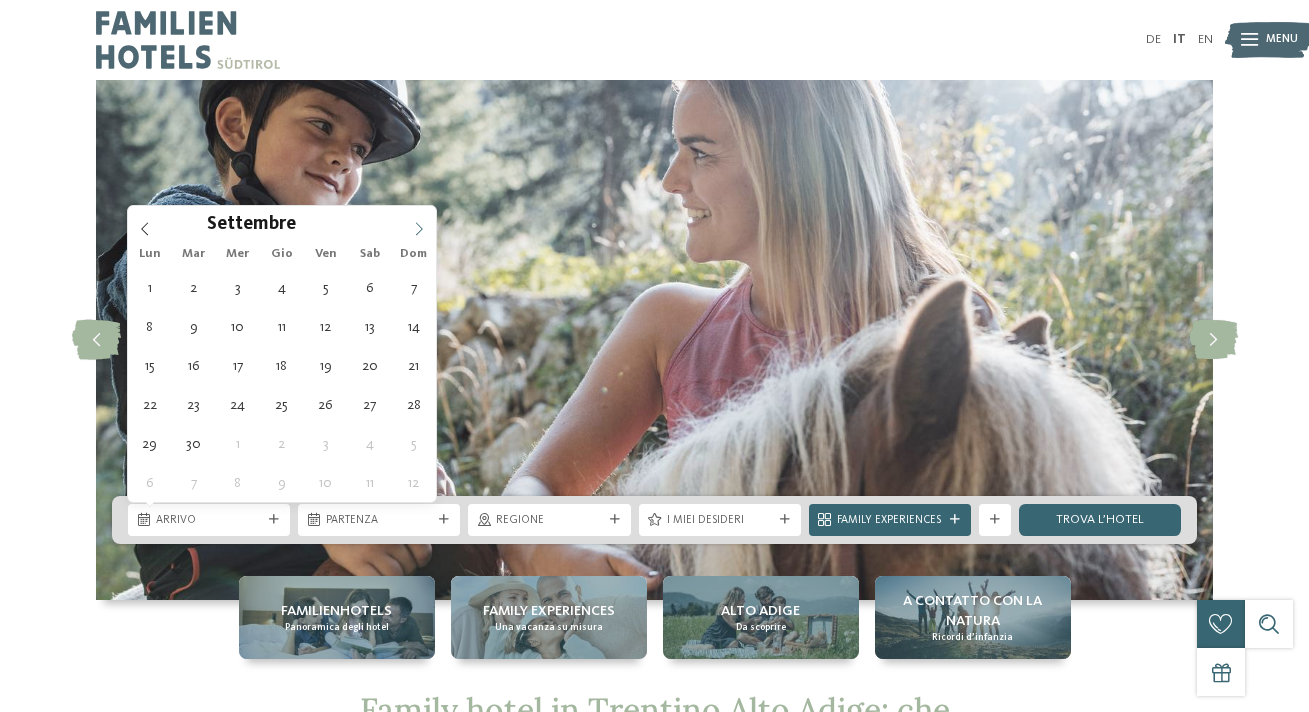 click 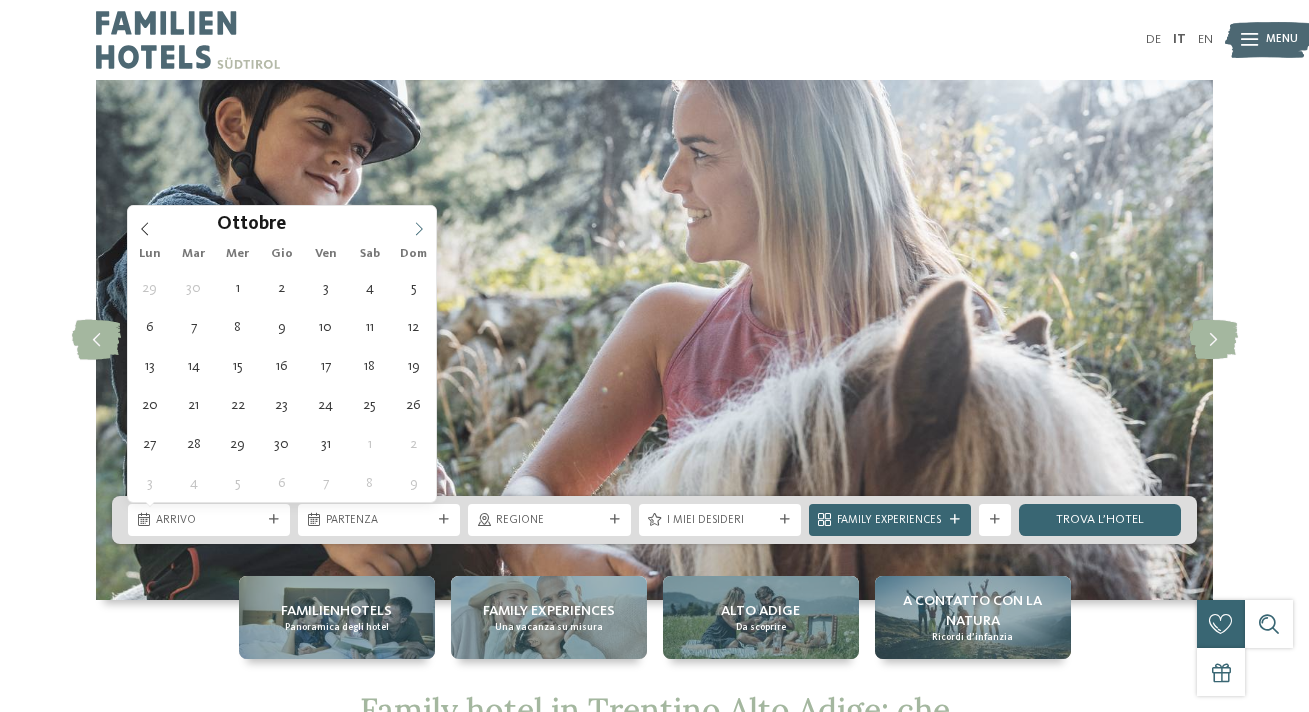 click 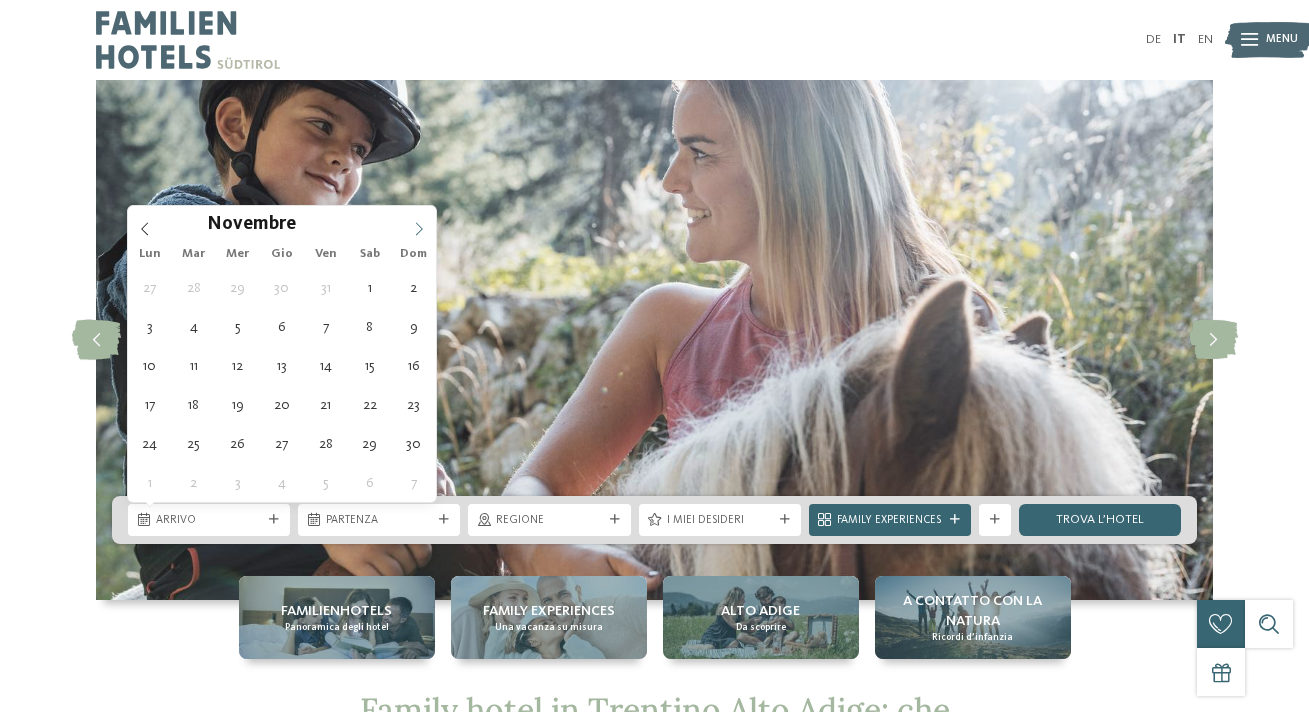 click 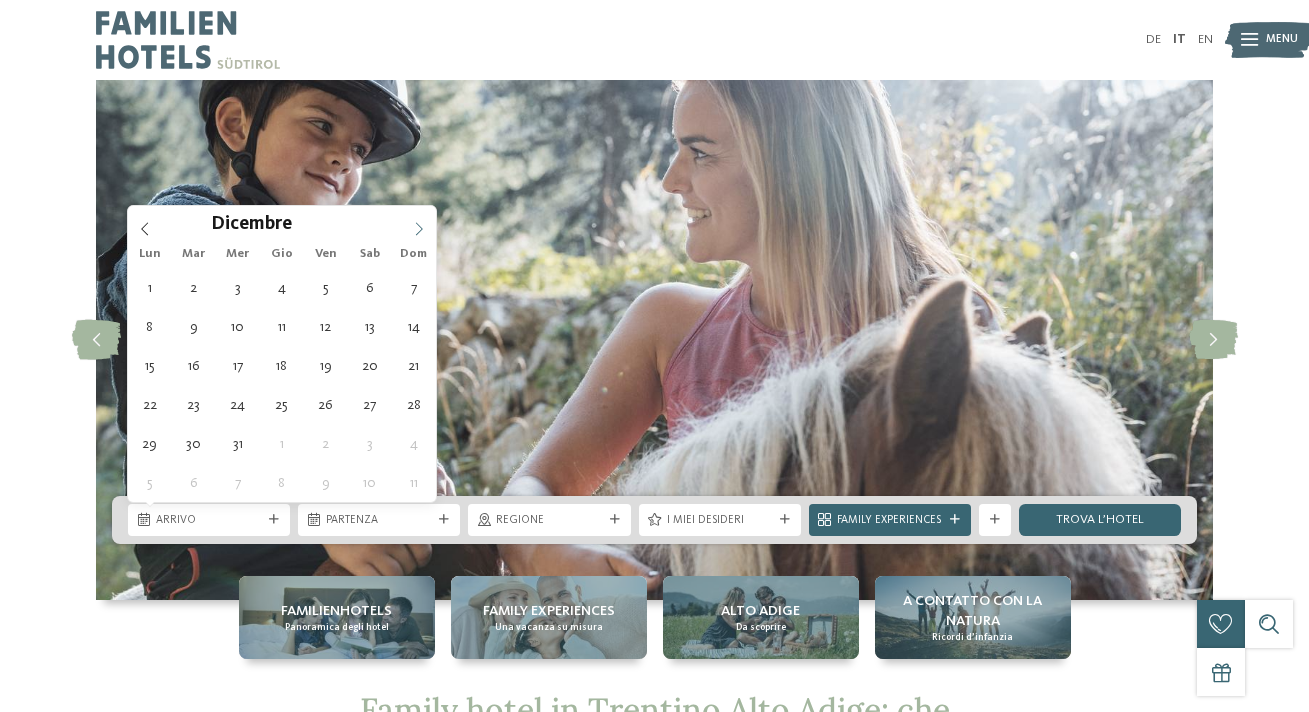 click 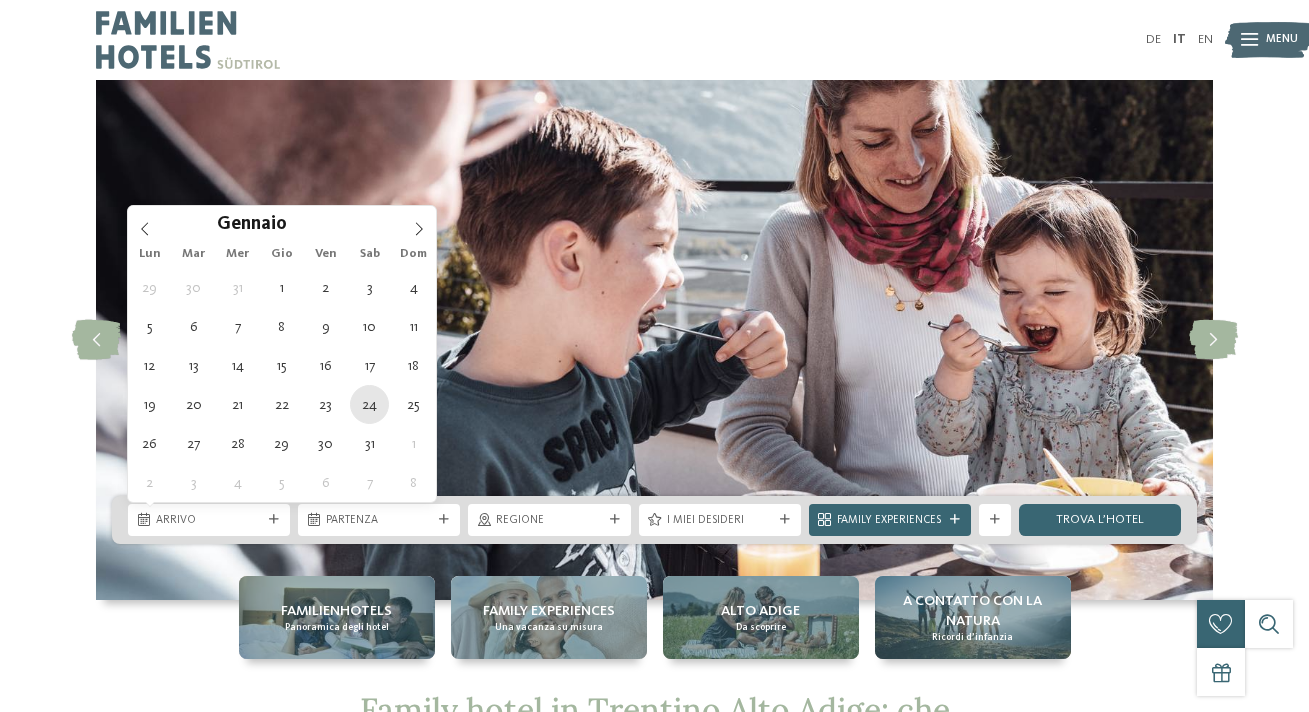 type on "[DATE]" 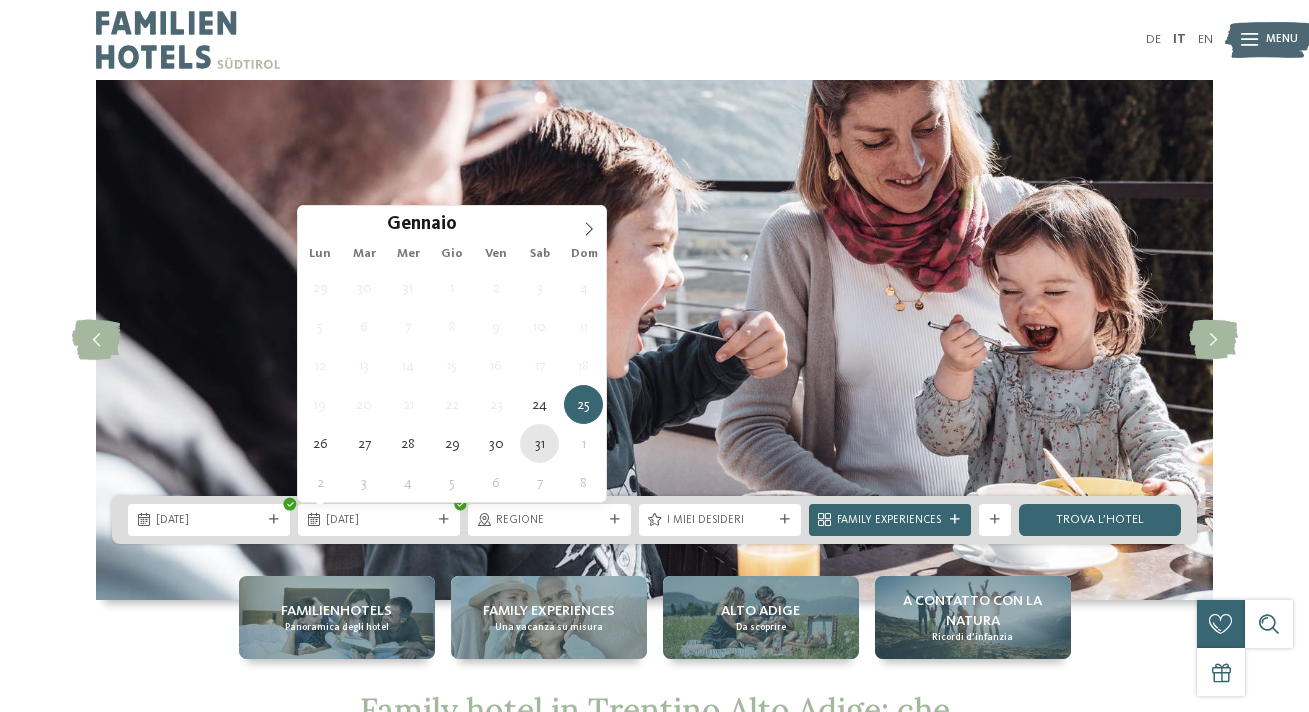 type on "[DATE]" 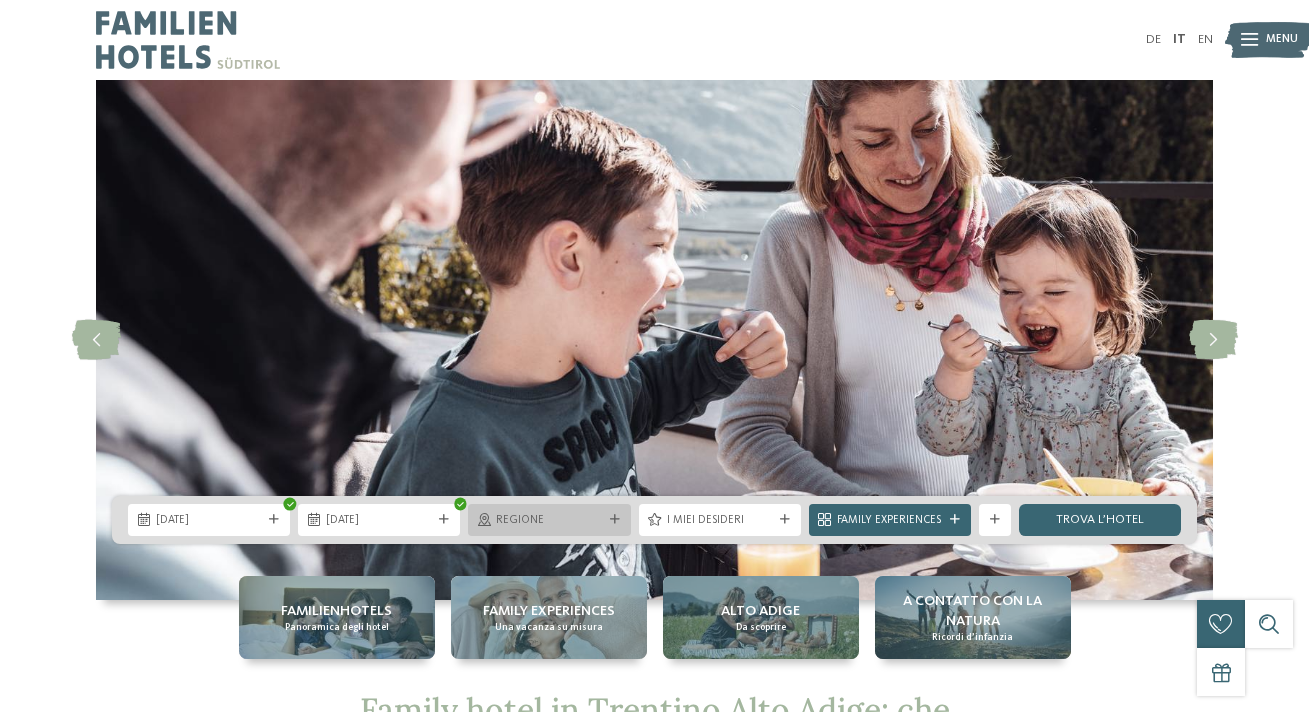 click at bounding box center (615, 520) 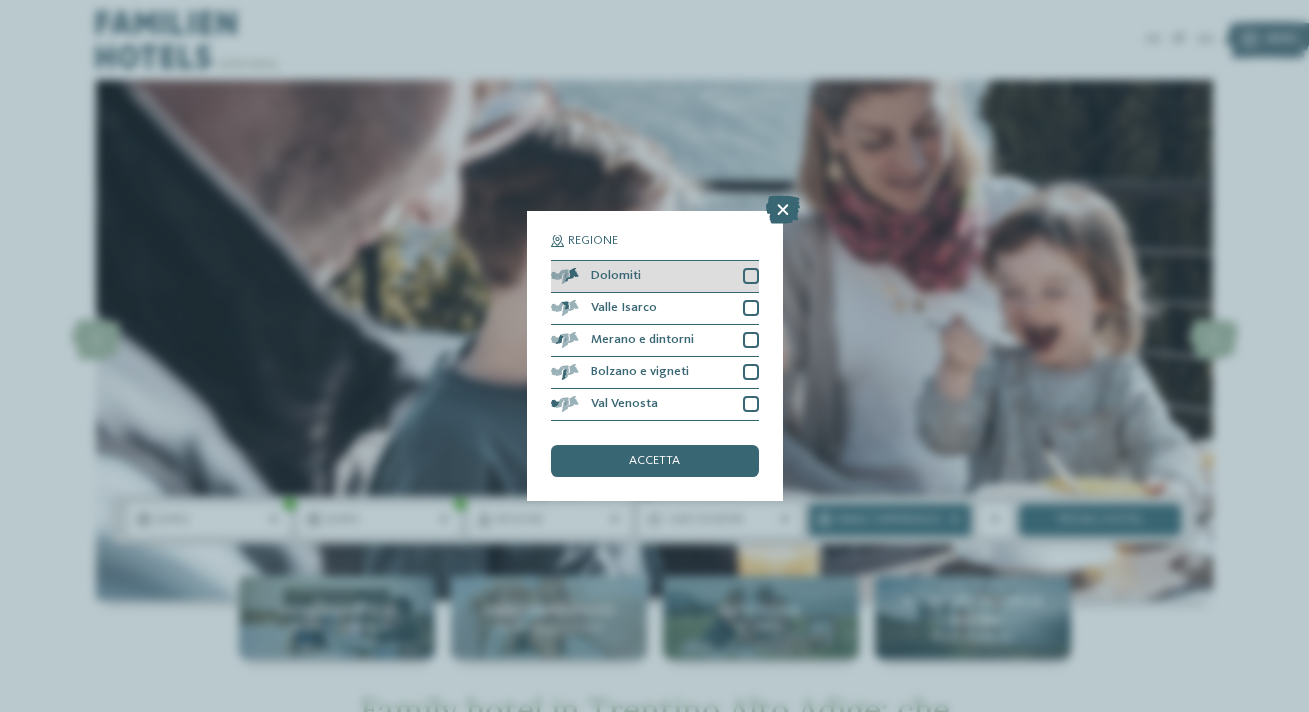 click at bounding box center [751, 276] 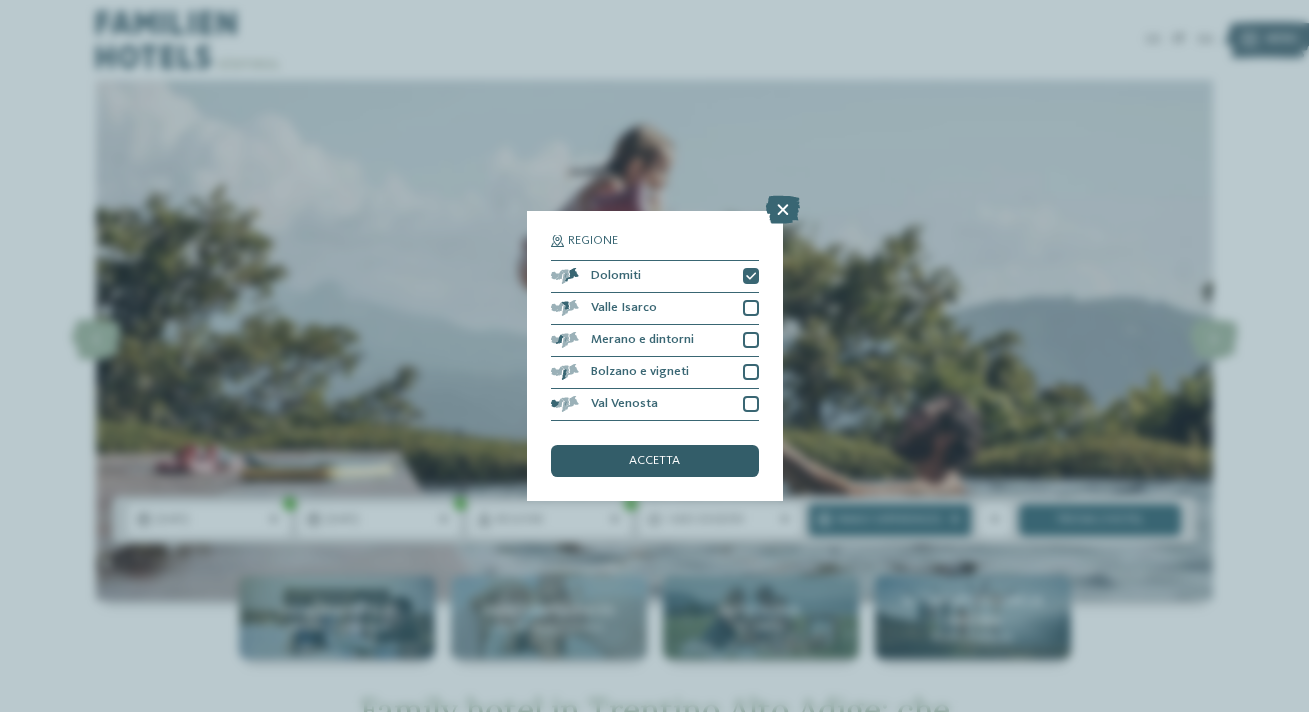 click on "accetta" at bounding box center [654, 461] 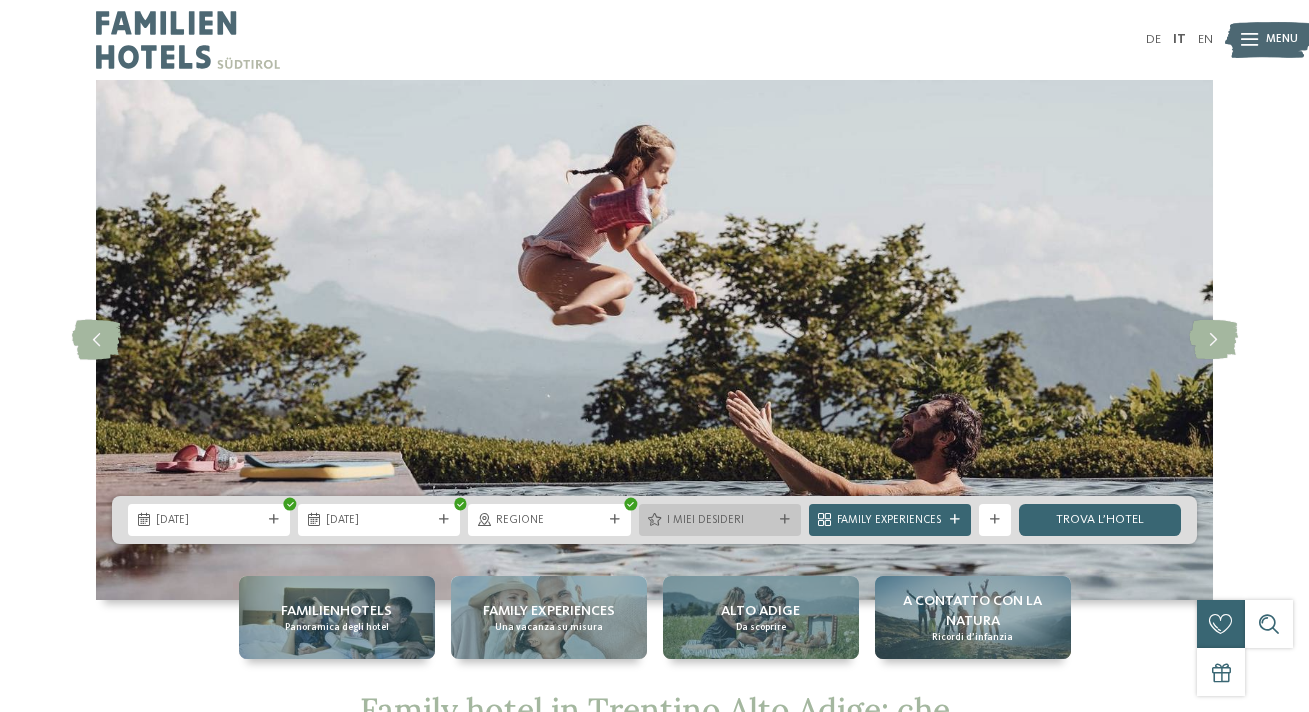 click on "I miei desideri" at bounding box center (720, 521) 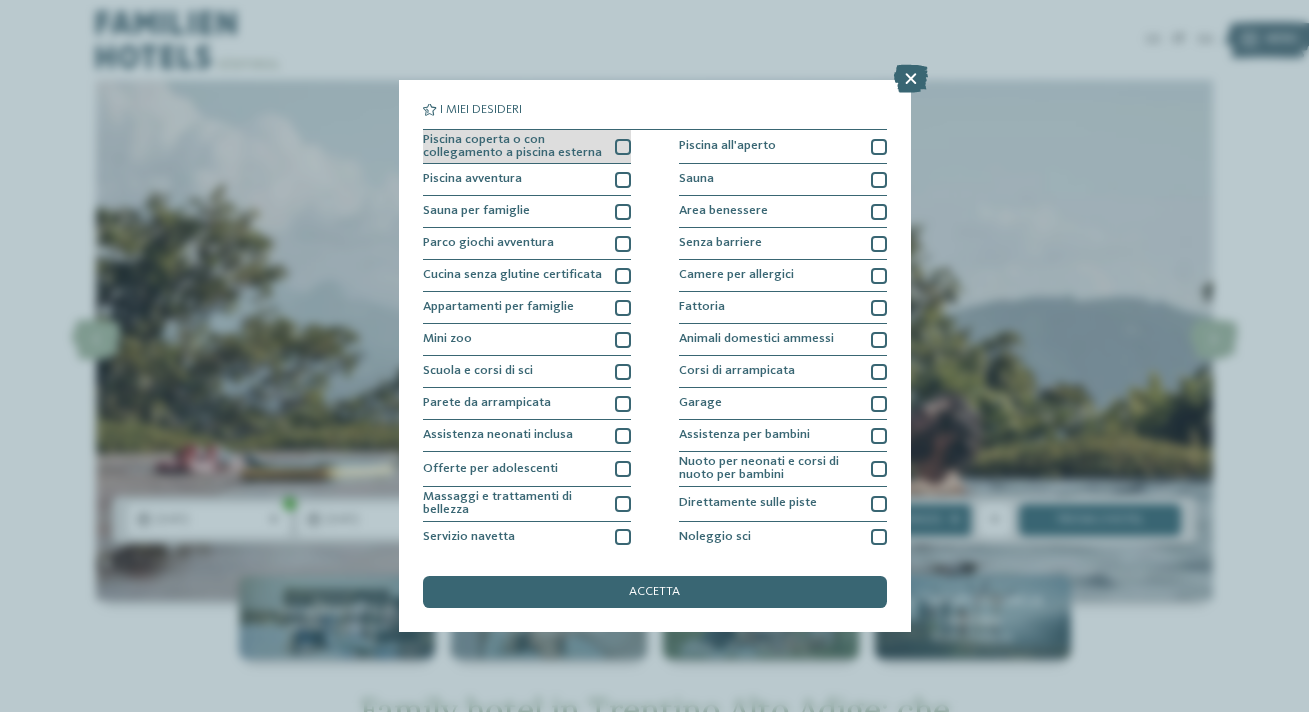 click at bounding box center (623, 147) 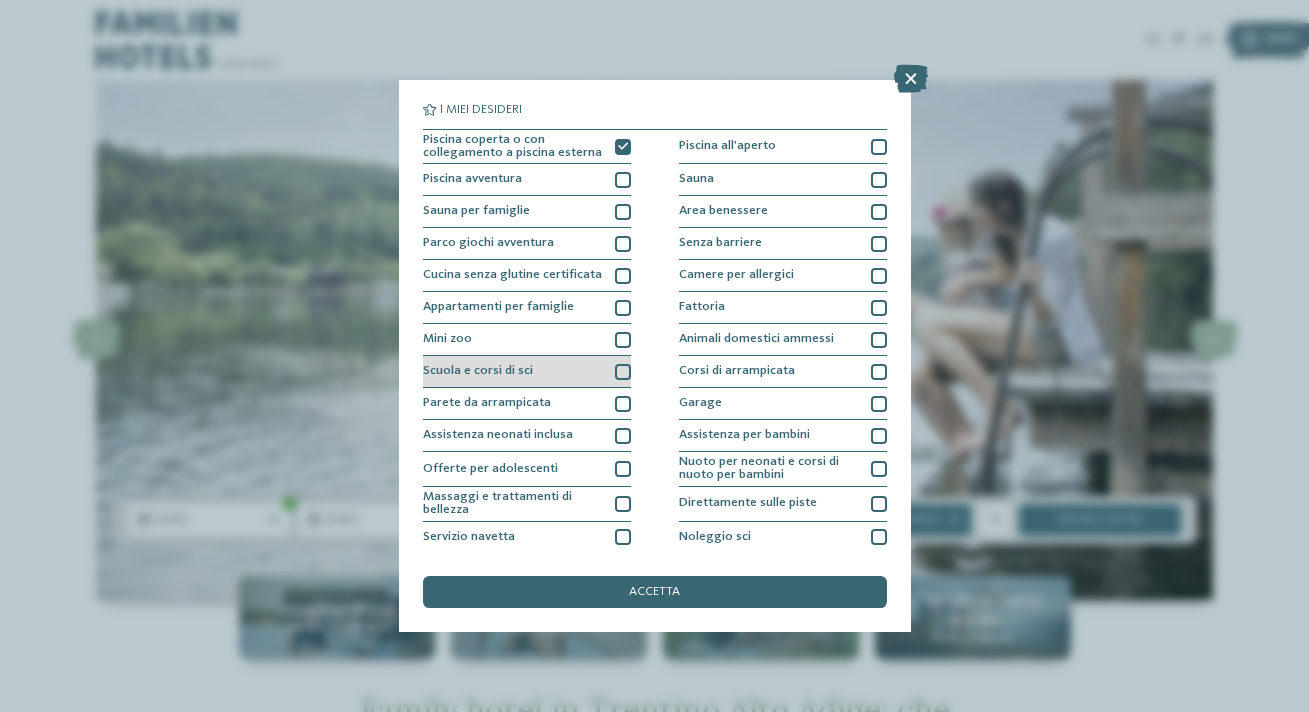 click at bounding box center [623, 372] 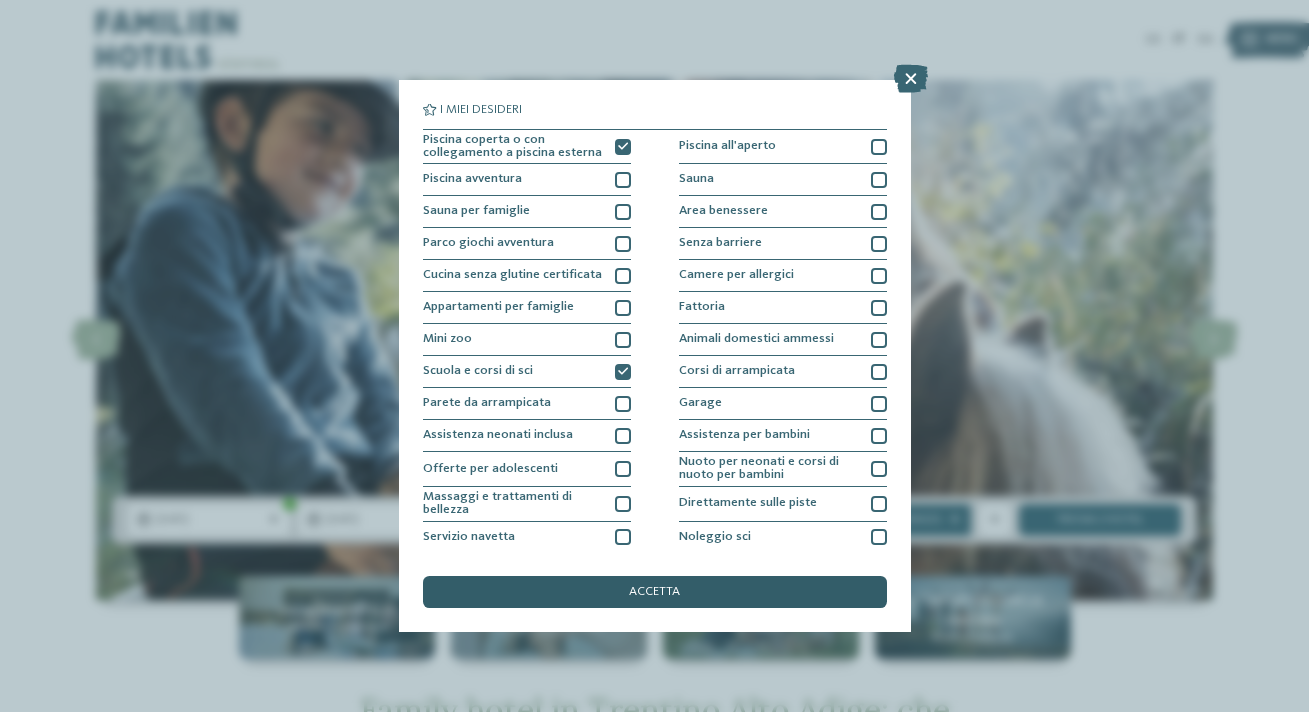 click on "accetta" at bounding box center [655, 592] 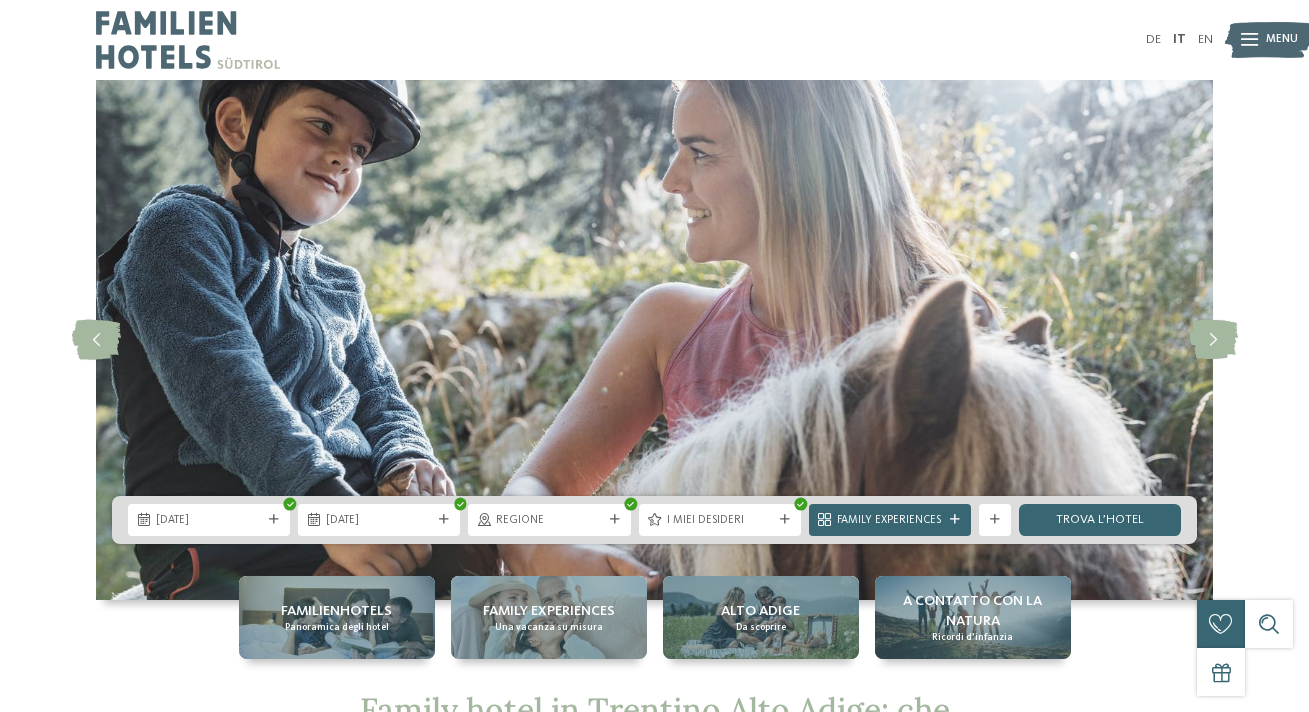 click at bounding box center (654, 340) 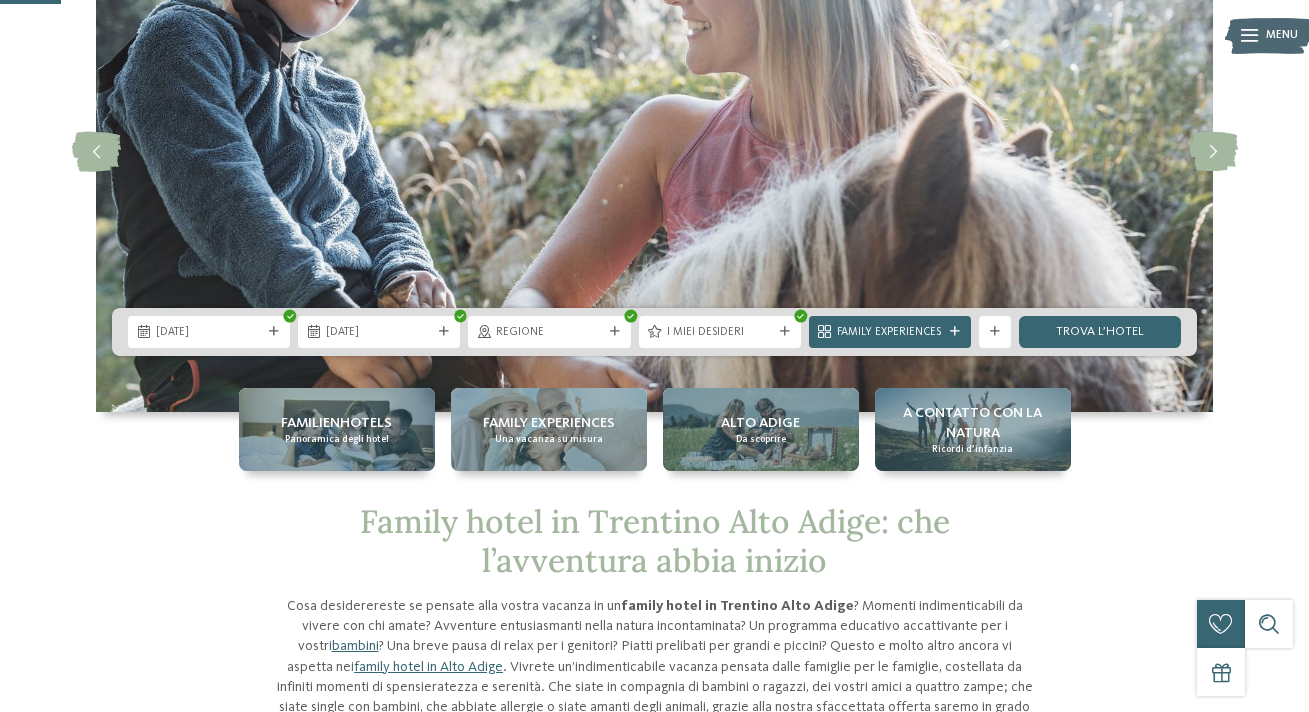 scroll, scrollTop: 221, scrollLeft: 0, axis: vertical 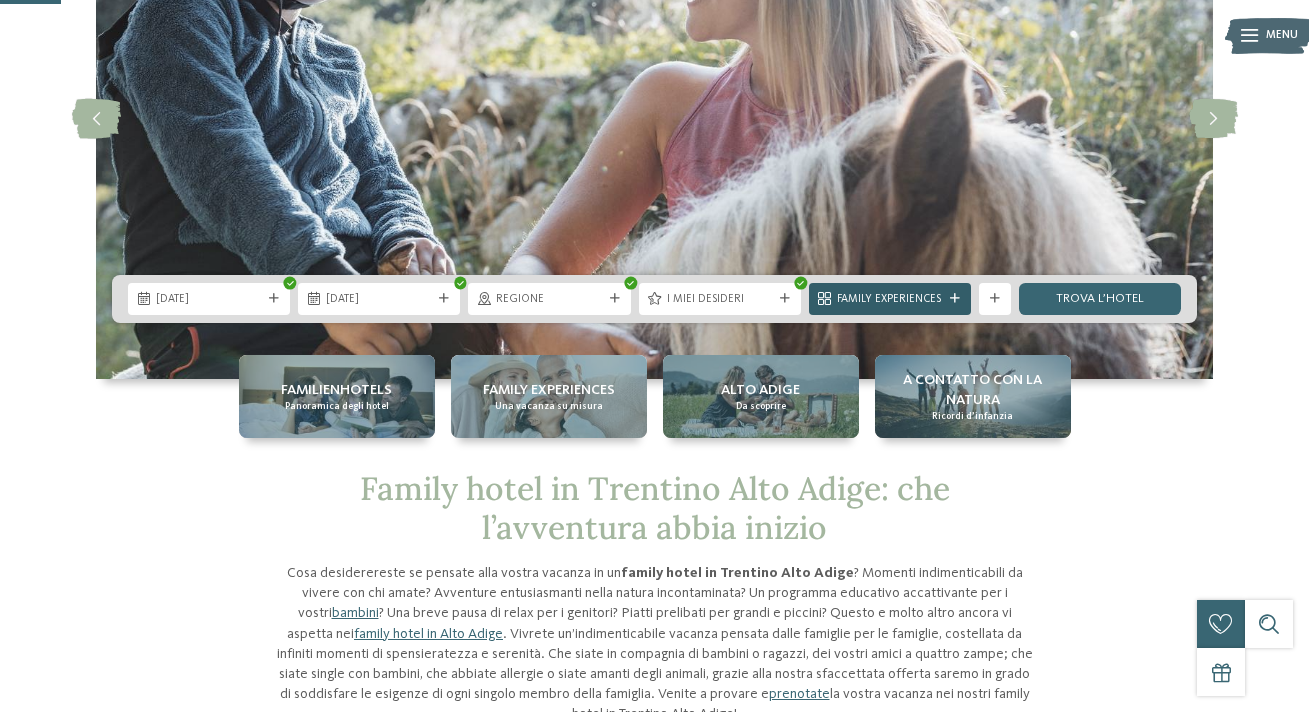 click at bounding box center (955, 299) 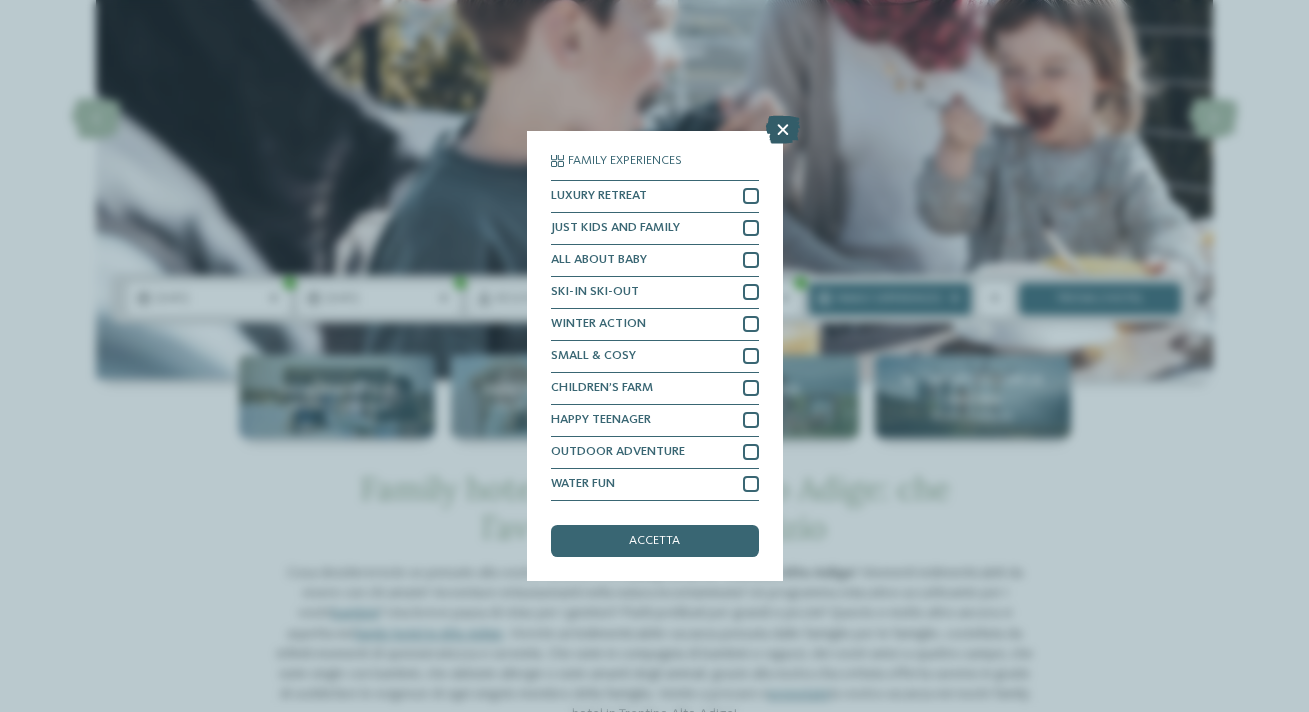 click at bounding box center (783, 130) 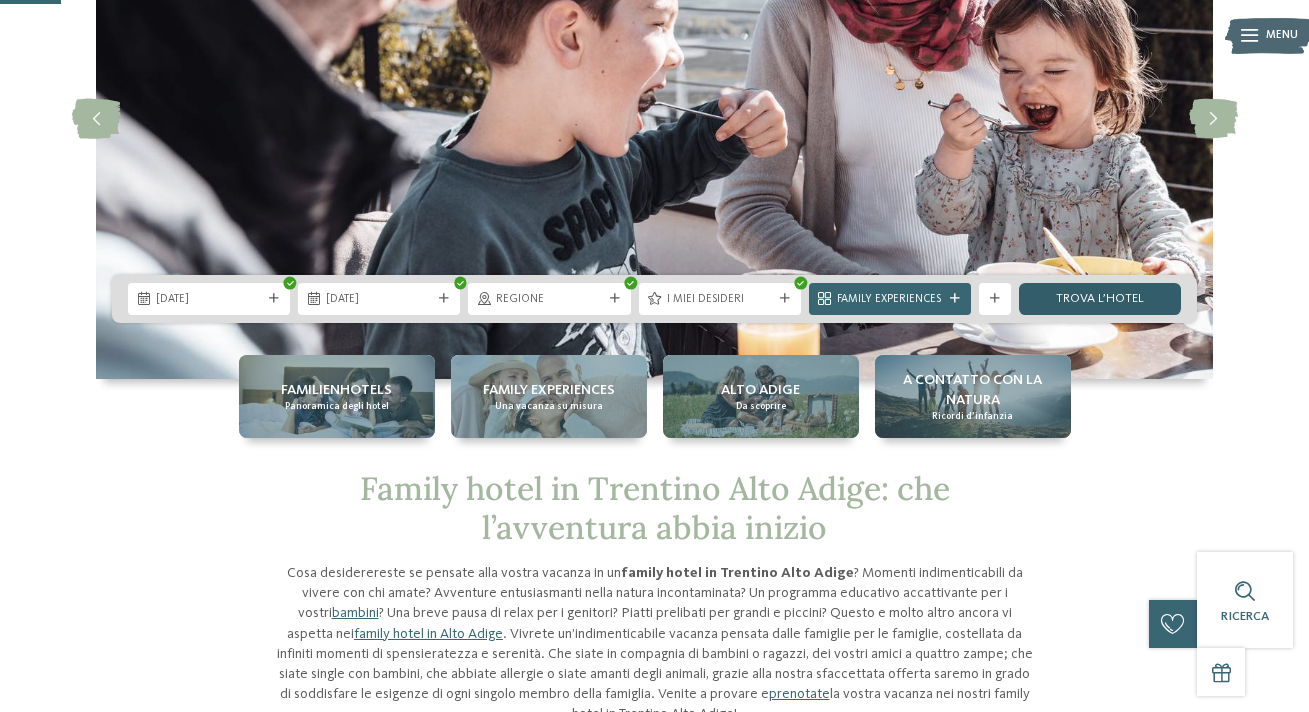 click on "trova l’hotel" at bounding box center [1100, 299] 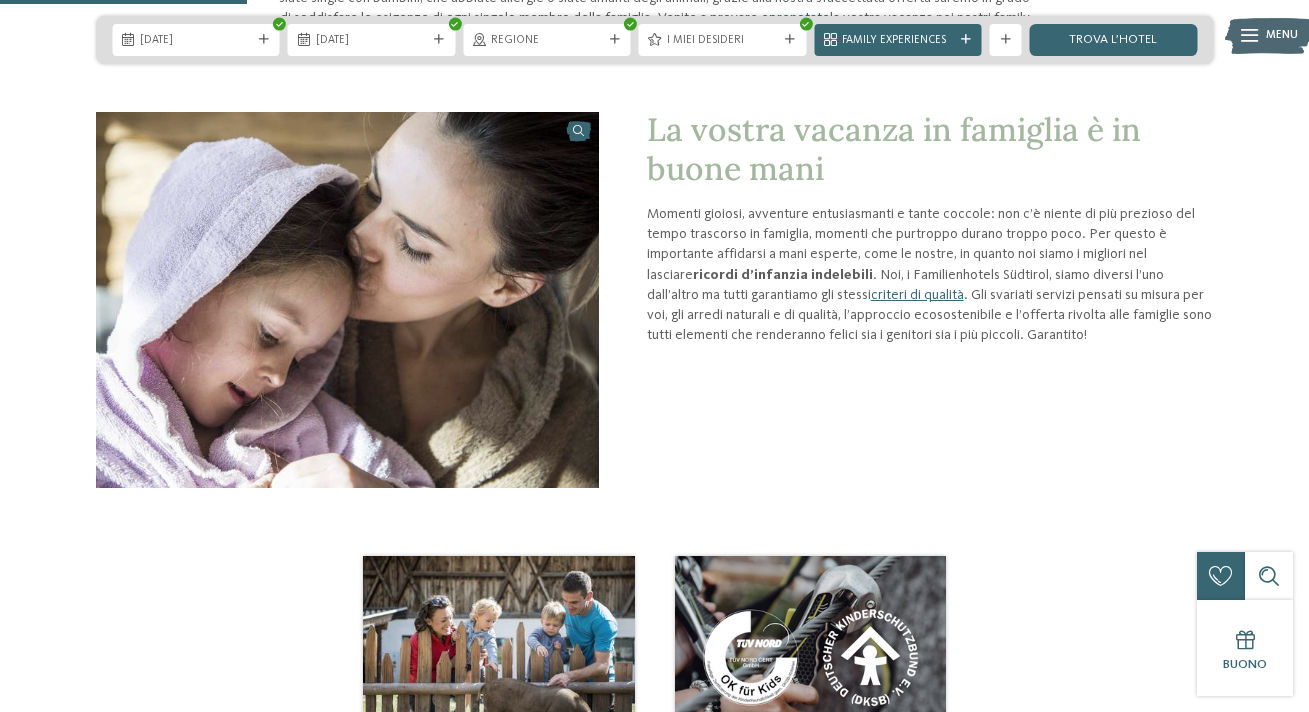 scroll, scrollTop: 1097, scrollLeft: 0, axis: vertical 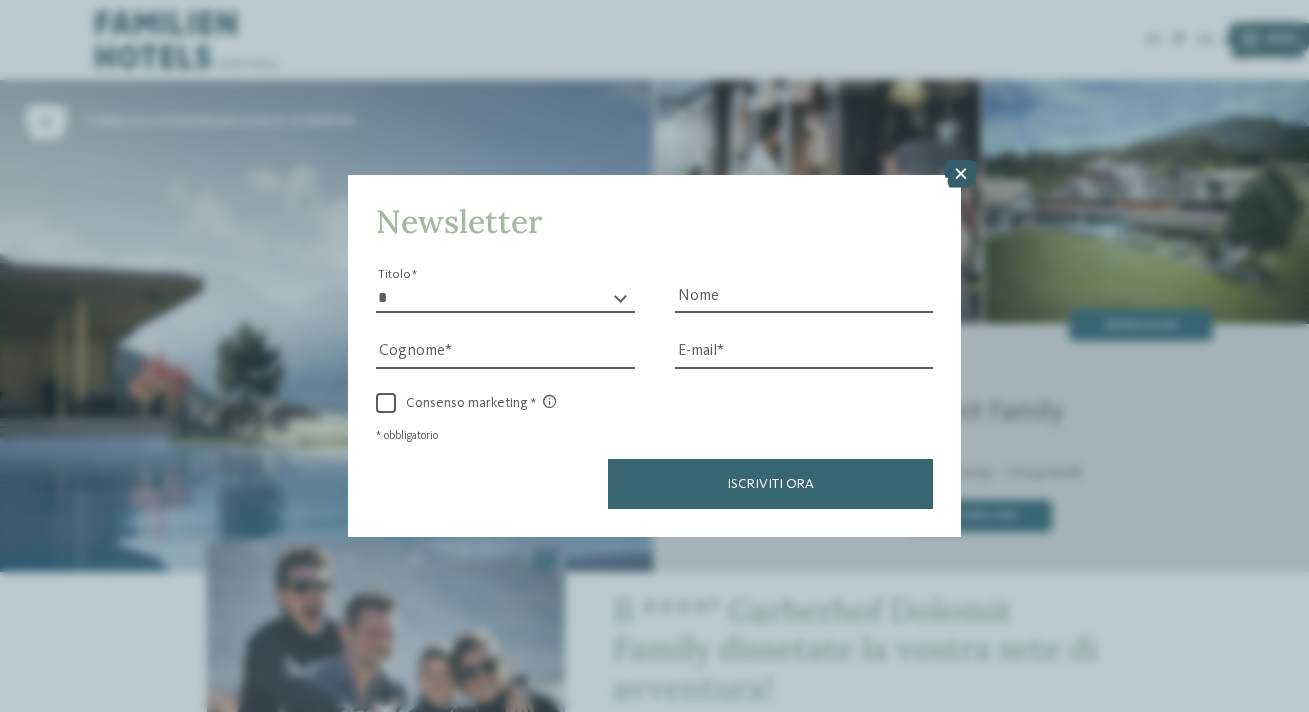 click at bounding box center (961, 174) 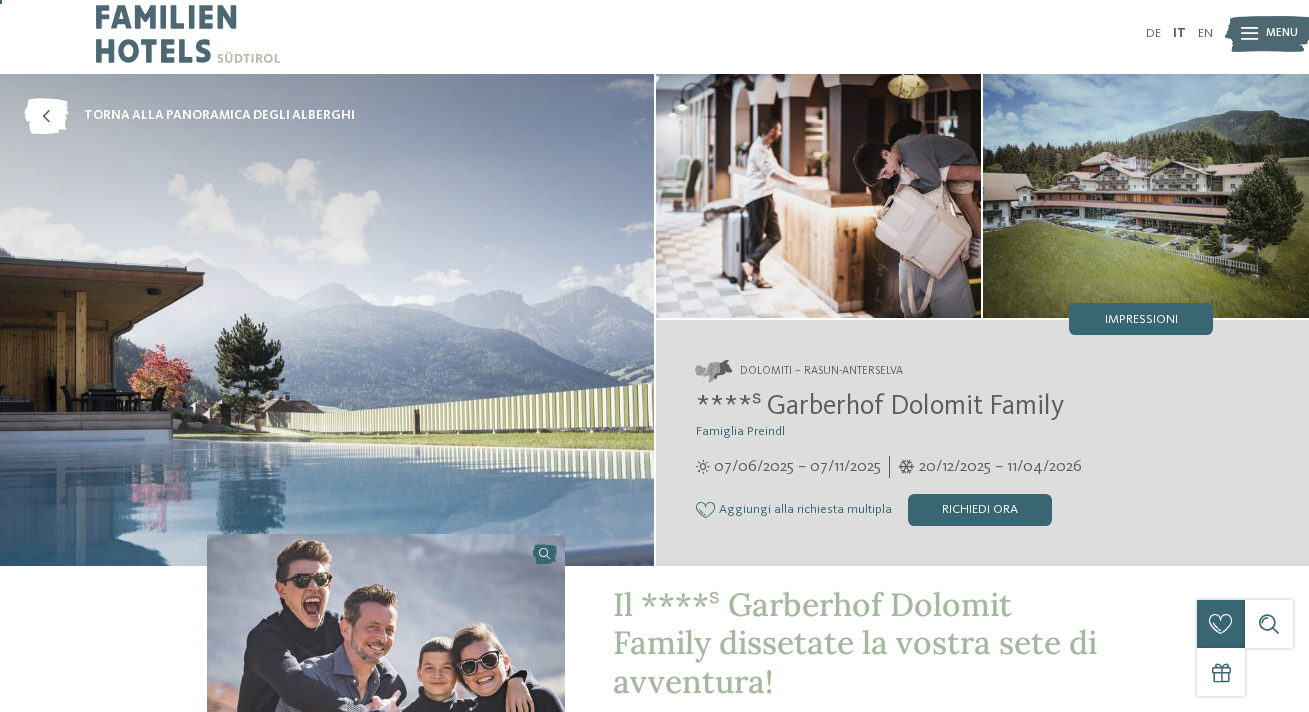 scroll, scrollTop: 8, scrollLeft: 0, axis: vertical 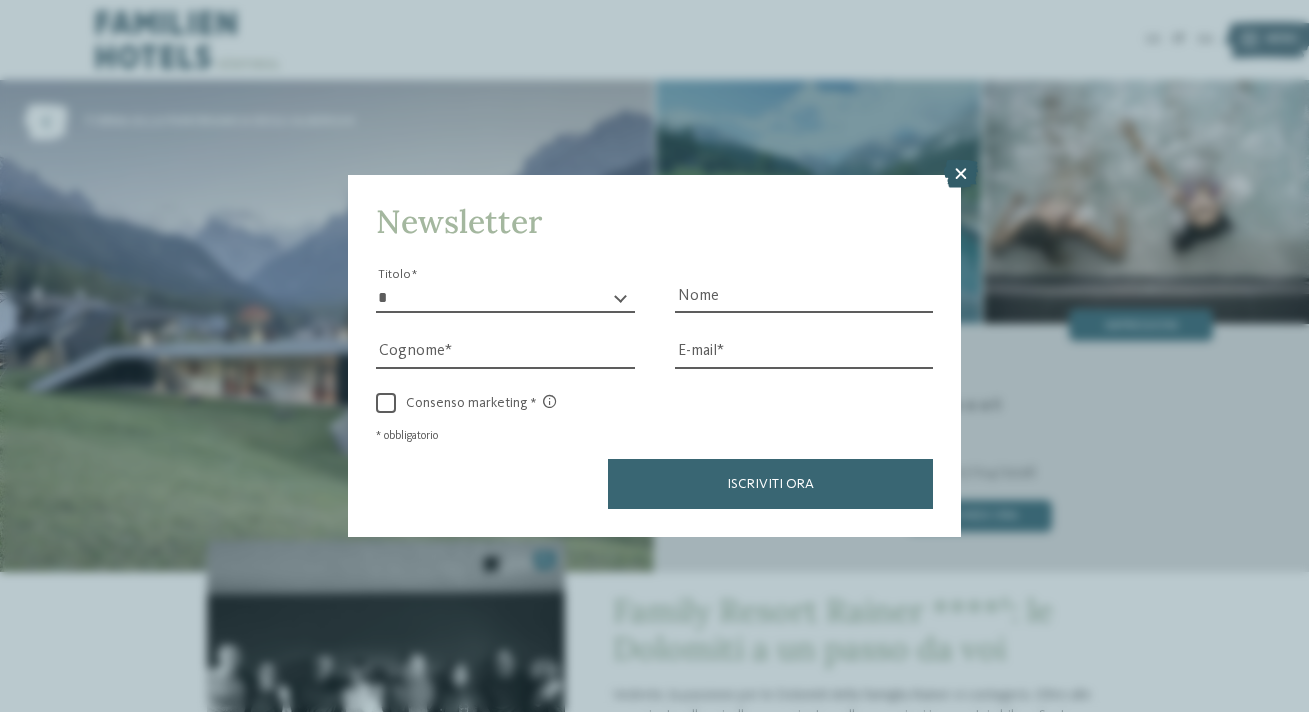 click at bounding box center [961, 174] 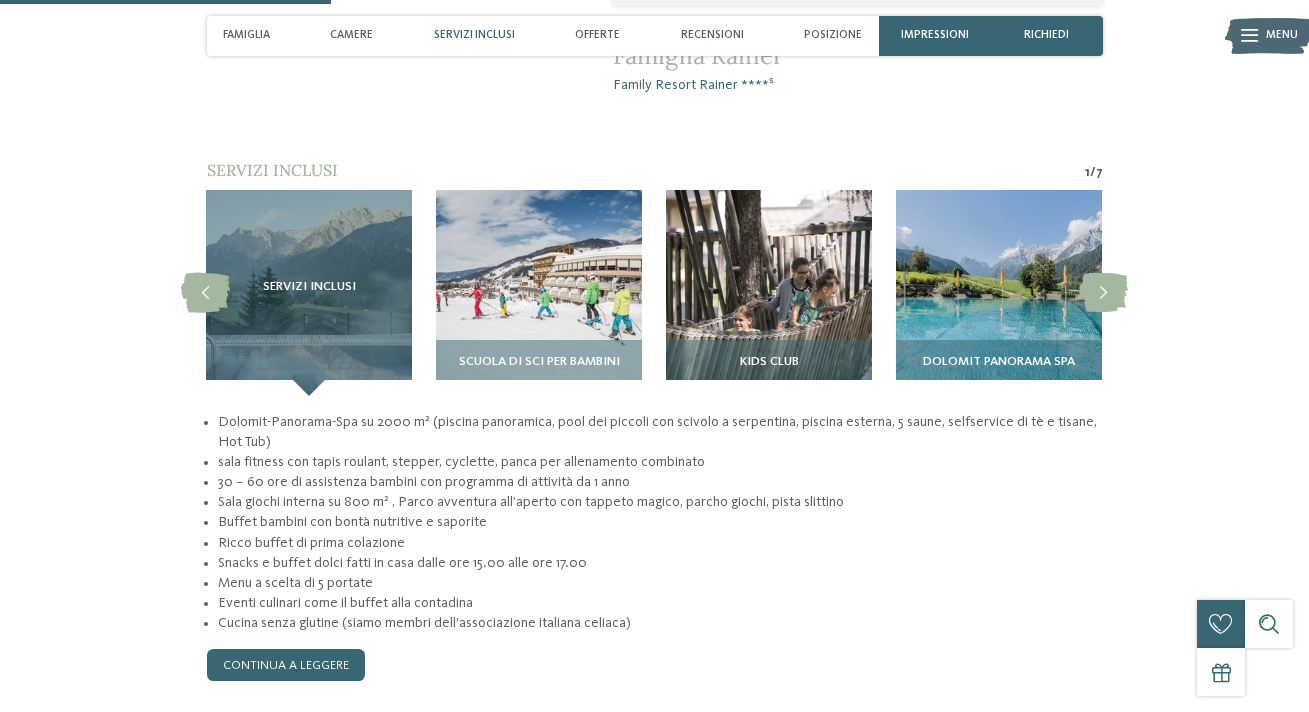 scroll, scrollTop: 1269, scrollLeft: 0, axis: vertical 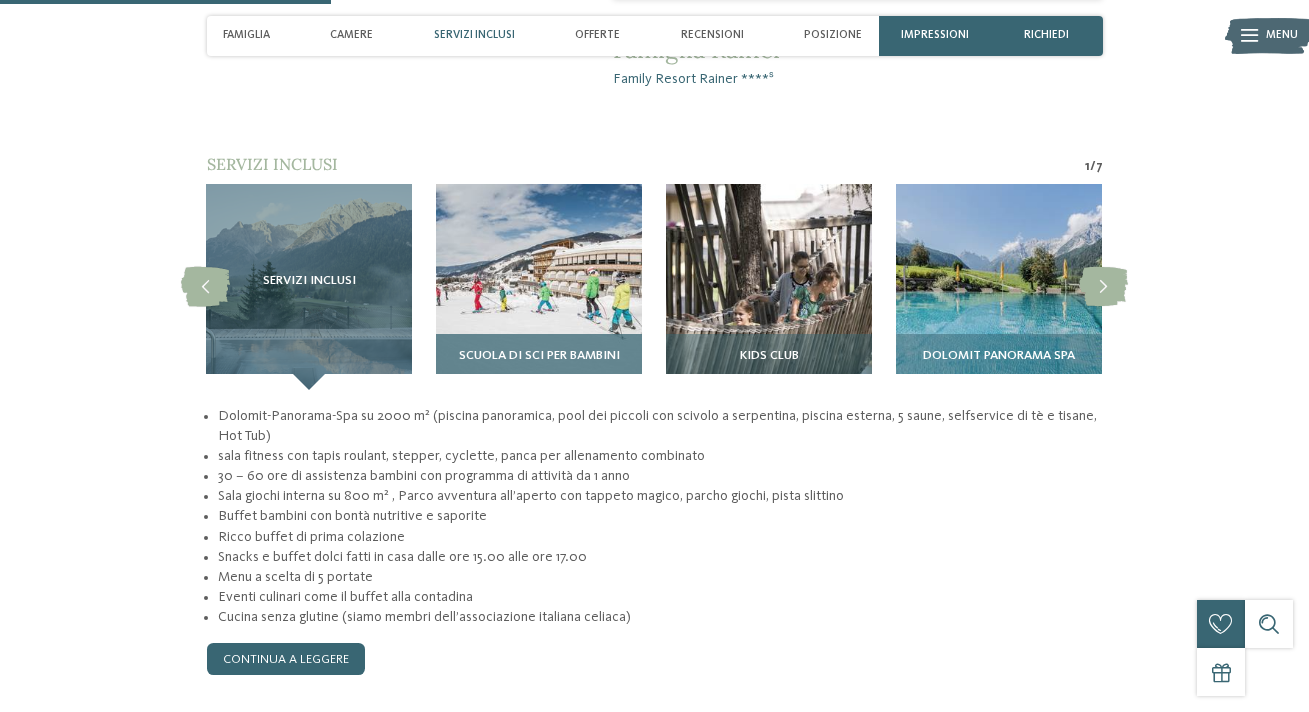 click on "Scuola di sci per bambini" at bounding box center [539, 356] 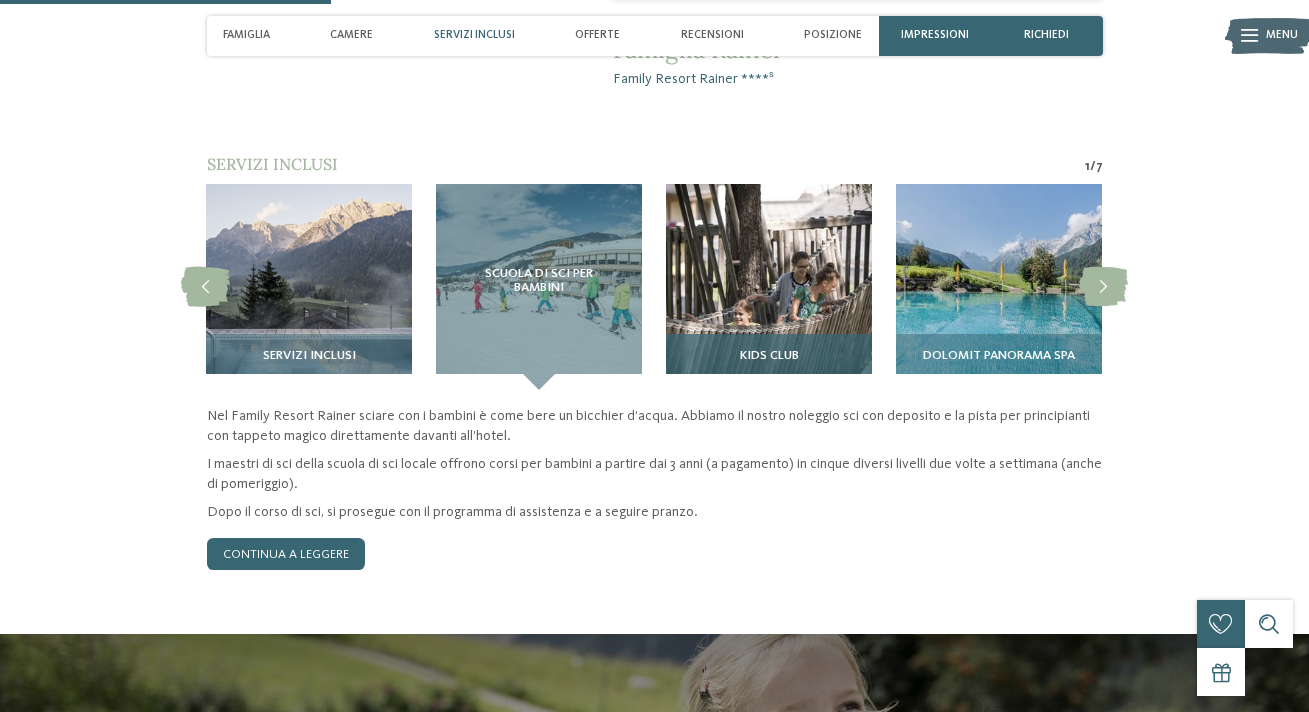 click at bounding box center [769, 287] 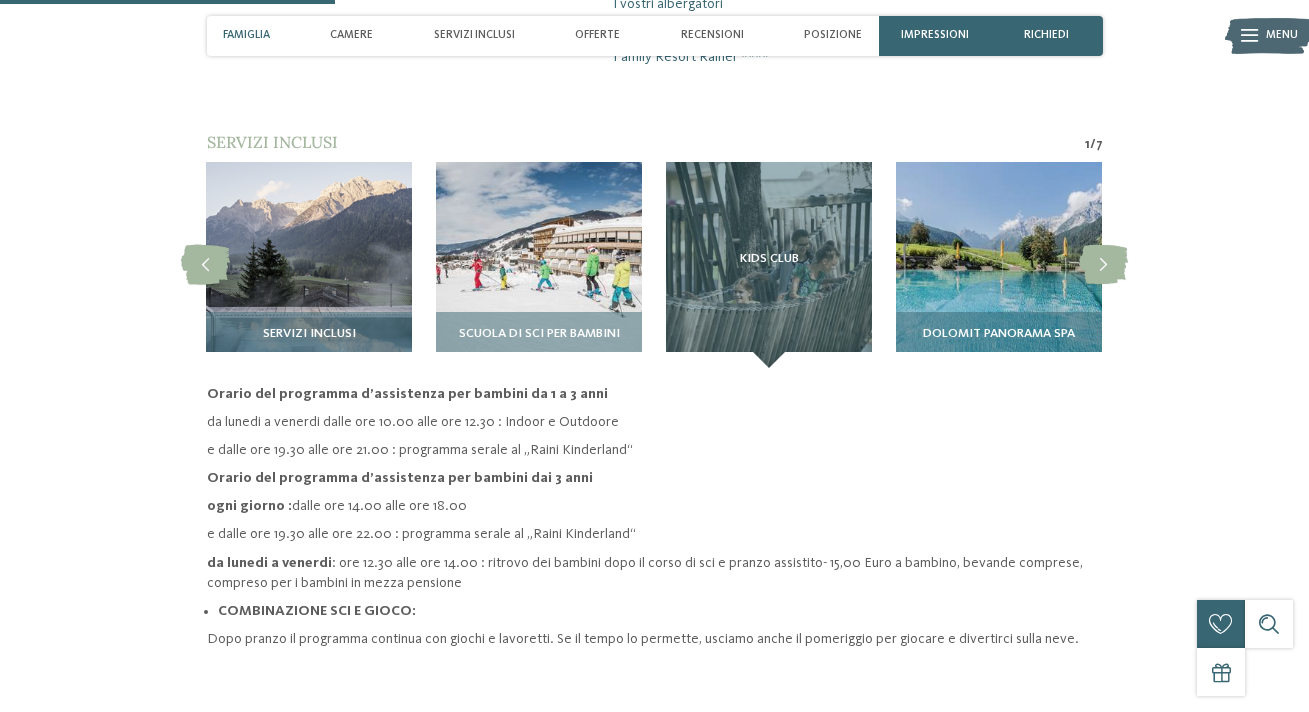 scroll, scrollTop: 1277, scrollLeft: 0, axis: vertical 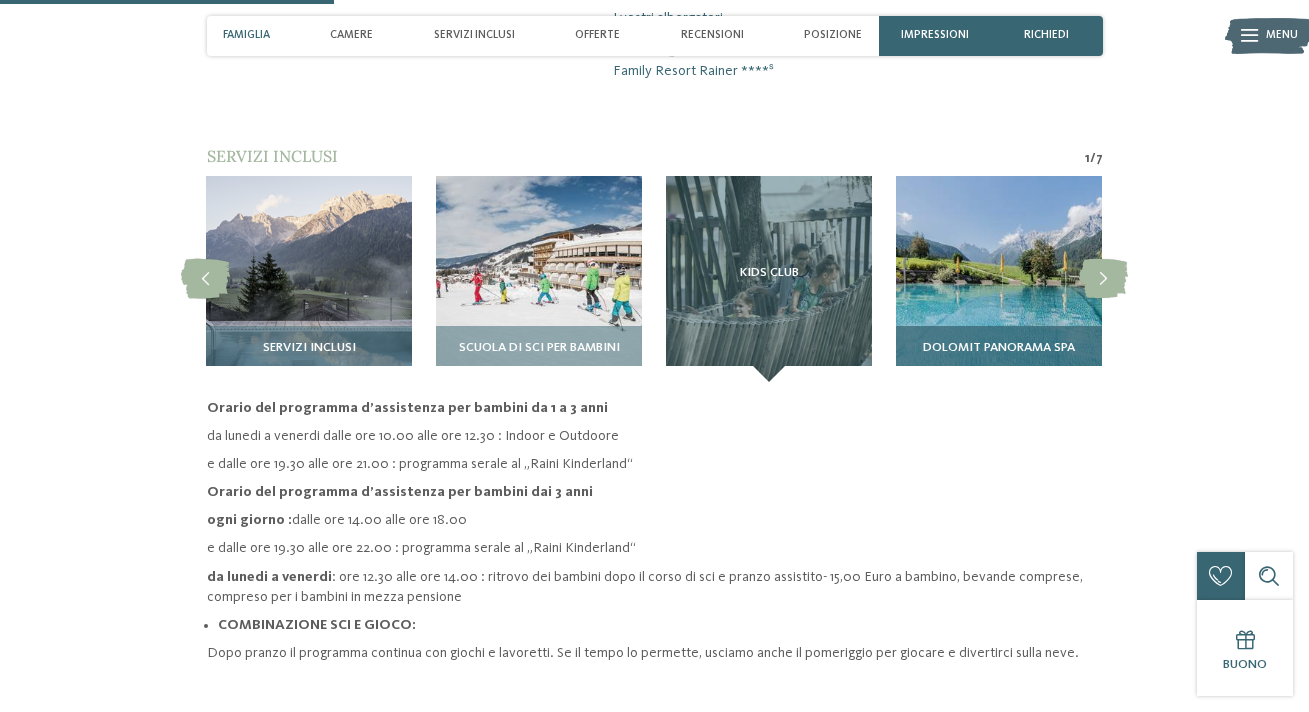 click at bounding box center (999, 279) 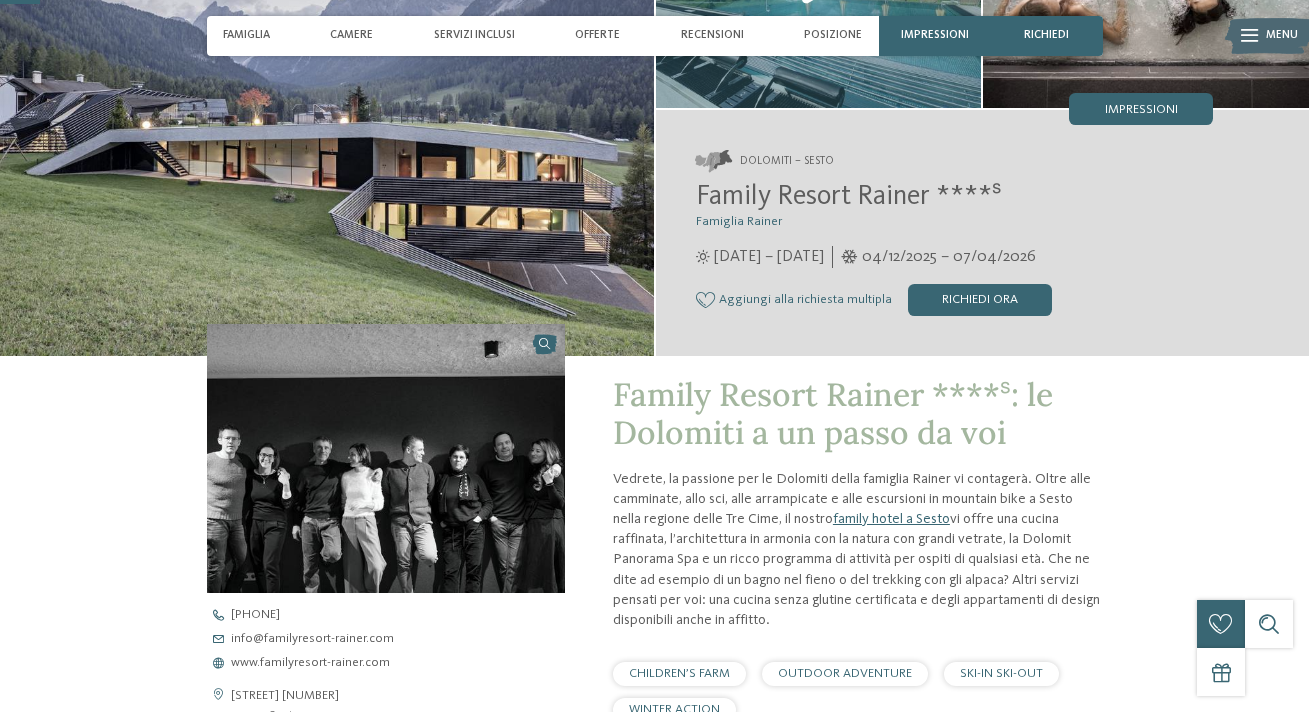 scroll, scrollTop: 108, scrollLeft: 0, axis: vertical 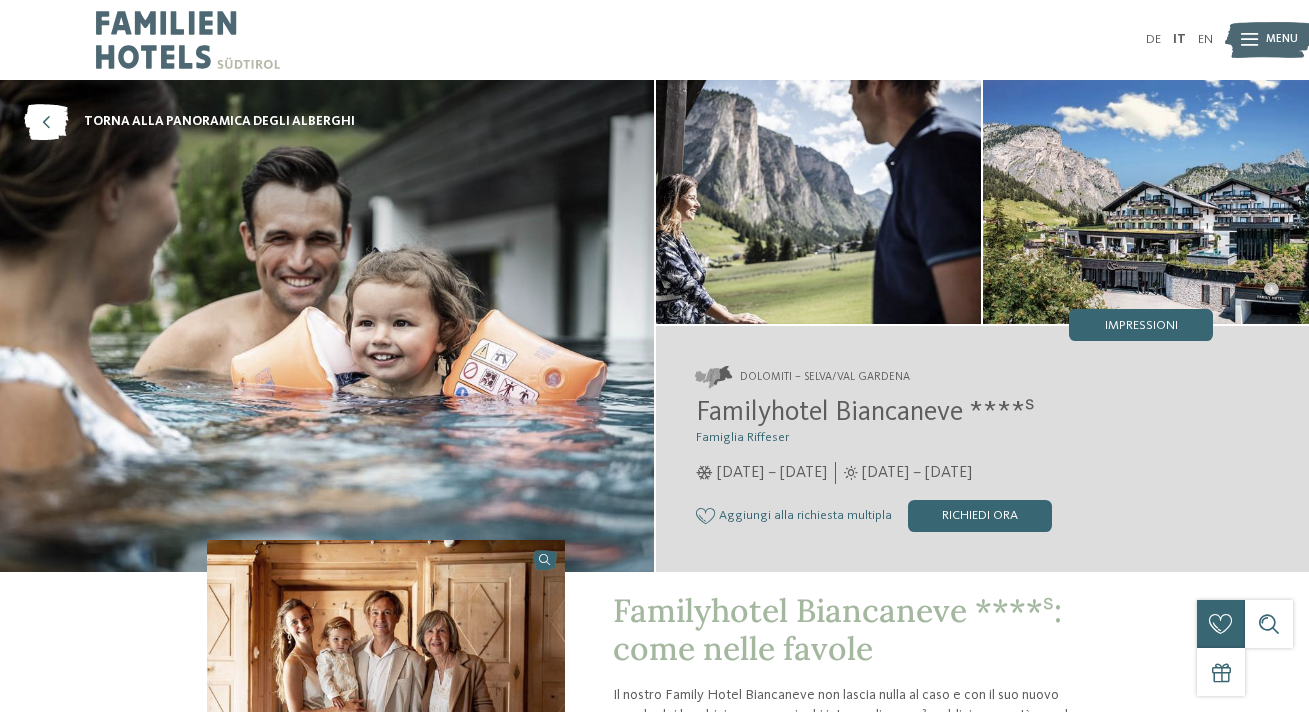 click on "Aggiungi alla richiesta multipla" at bounding box center (805, 516) 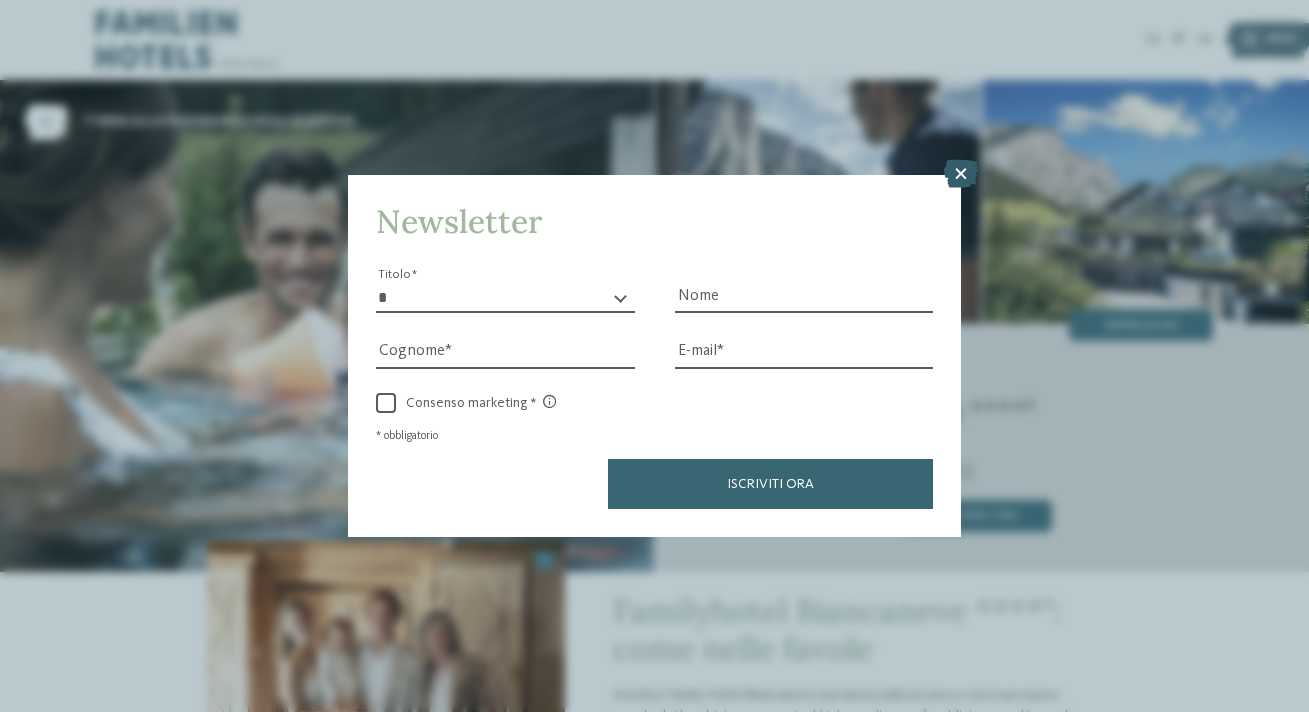click at bounding box center [961, 174] 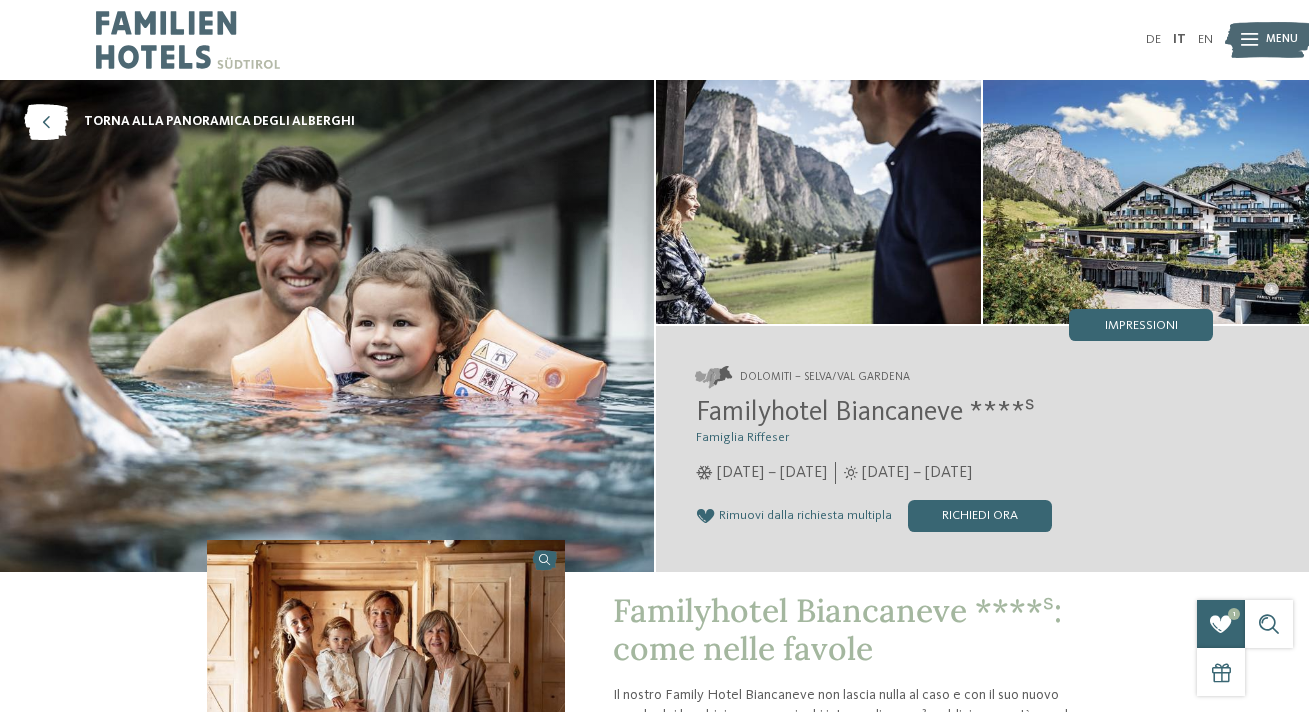 click on "Rimuovi dalla richiesta multipla" at bounding box center [805, 516] 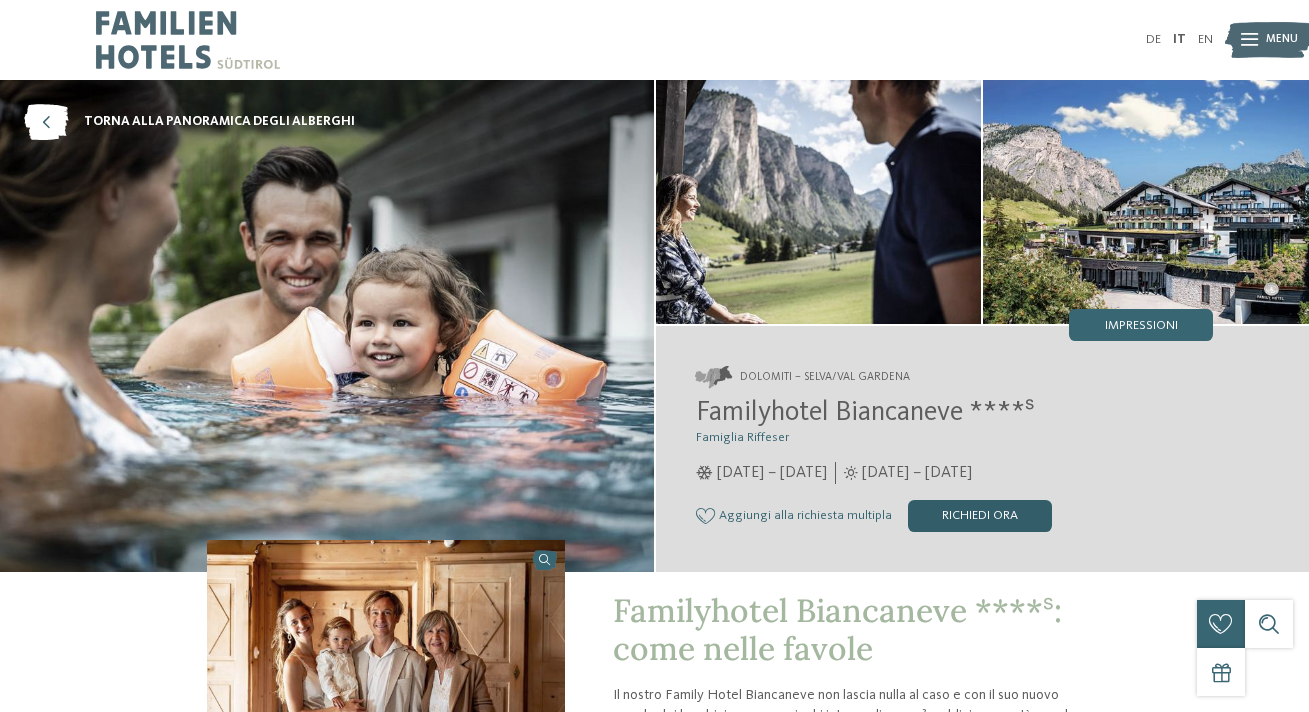 click on "Richiedi ora" at bounding box center [980, 516] 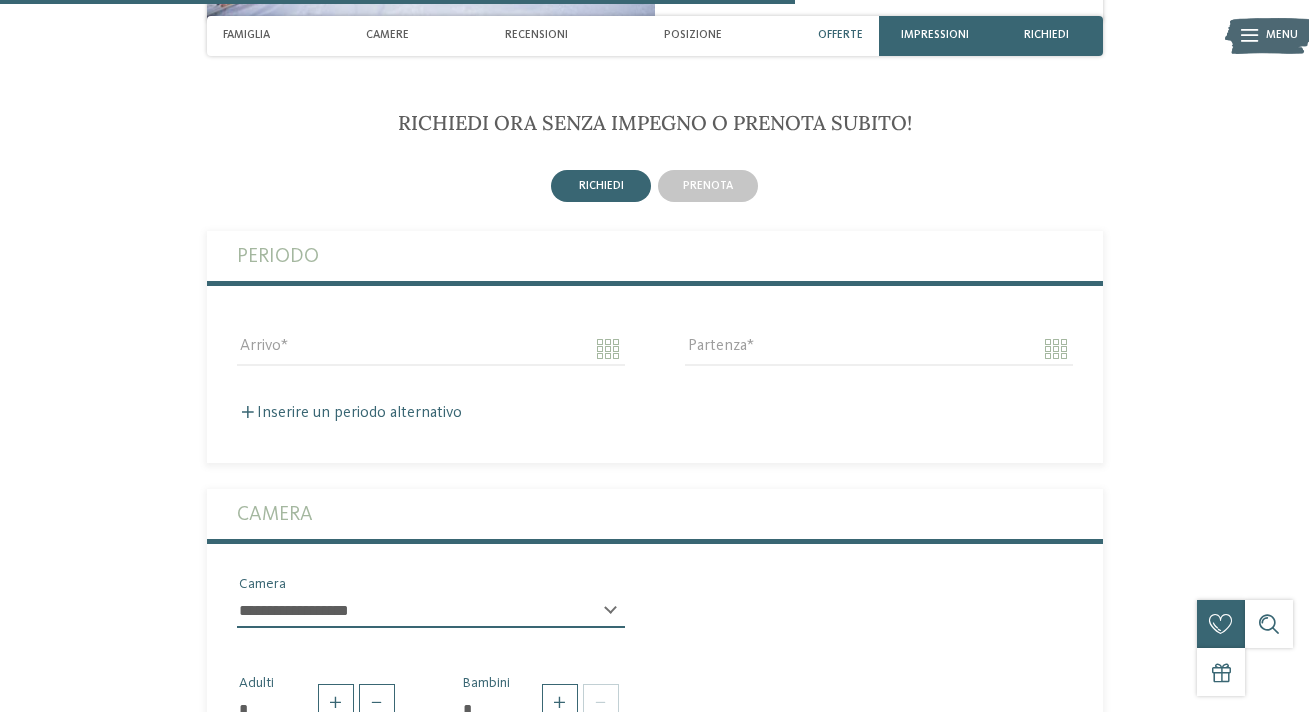 scroll, scrollTop: 2742, scrollLeft: 0, axis: vertical 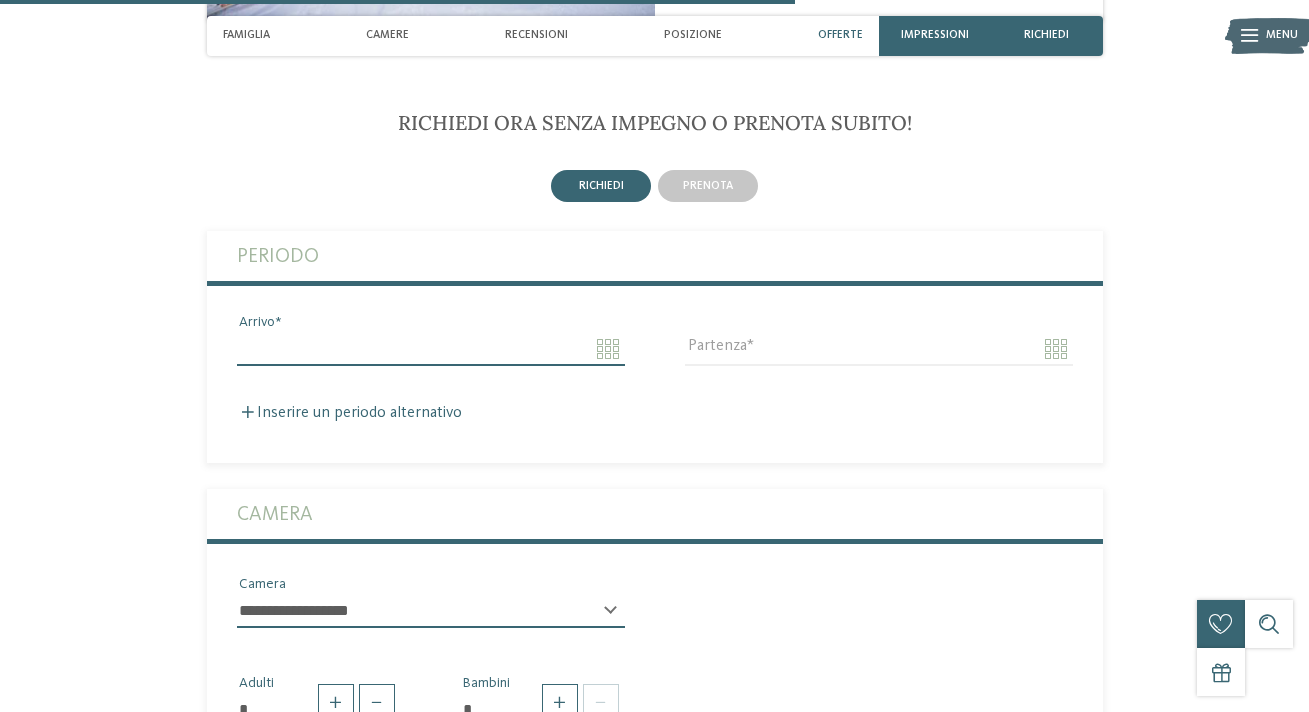 click on "Solo un momento – il sito web sta caricando …
DE
IT" at bounding box center (654, -116) 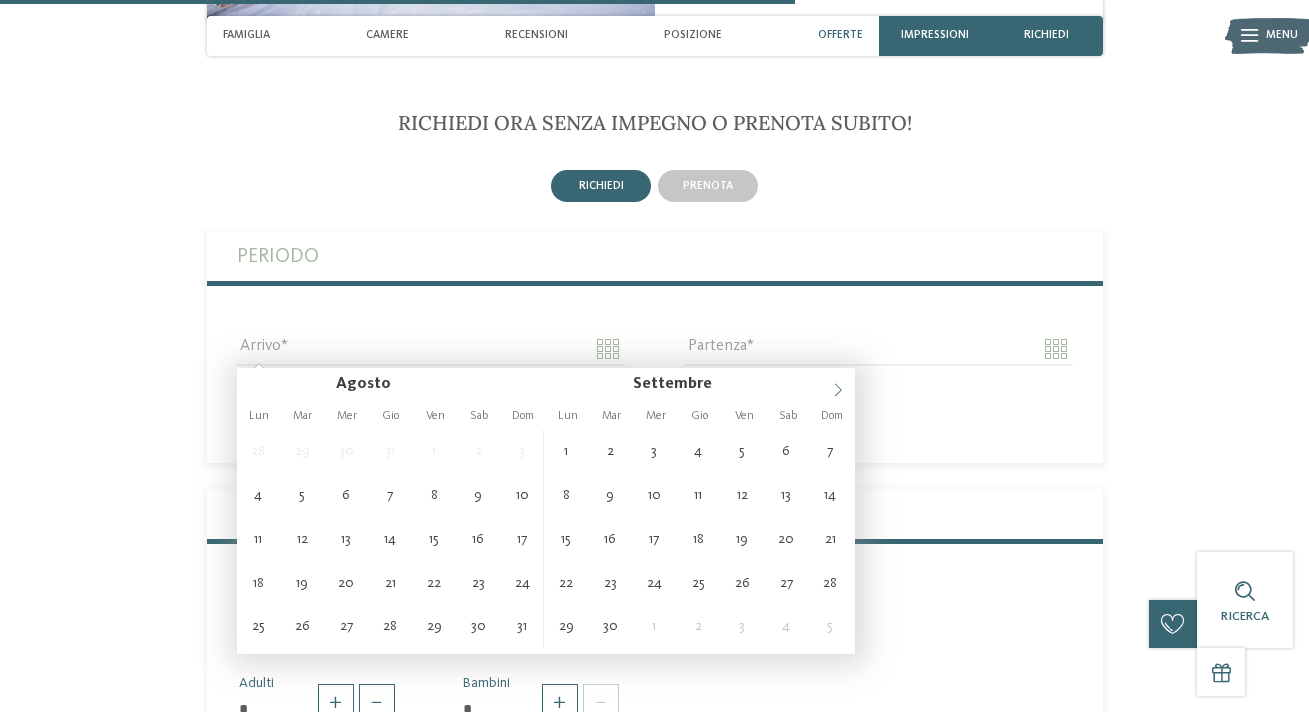 click 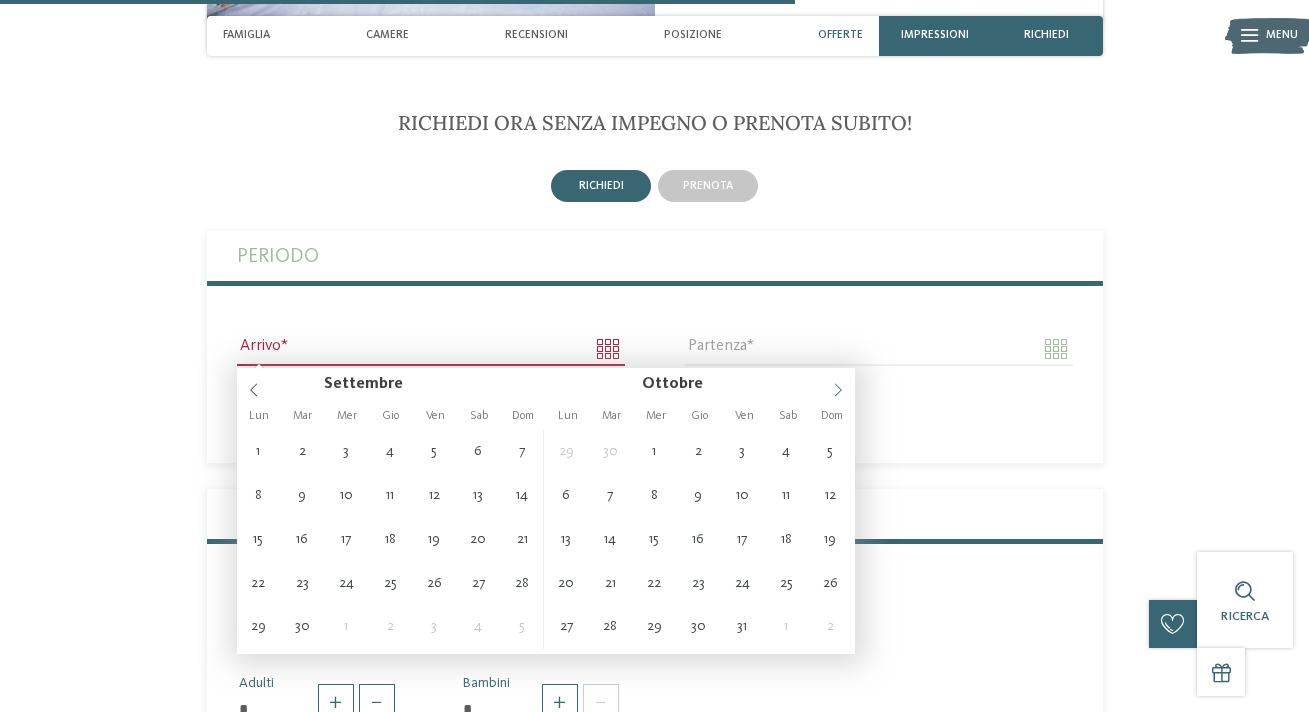 click 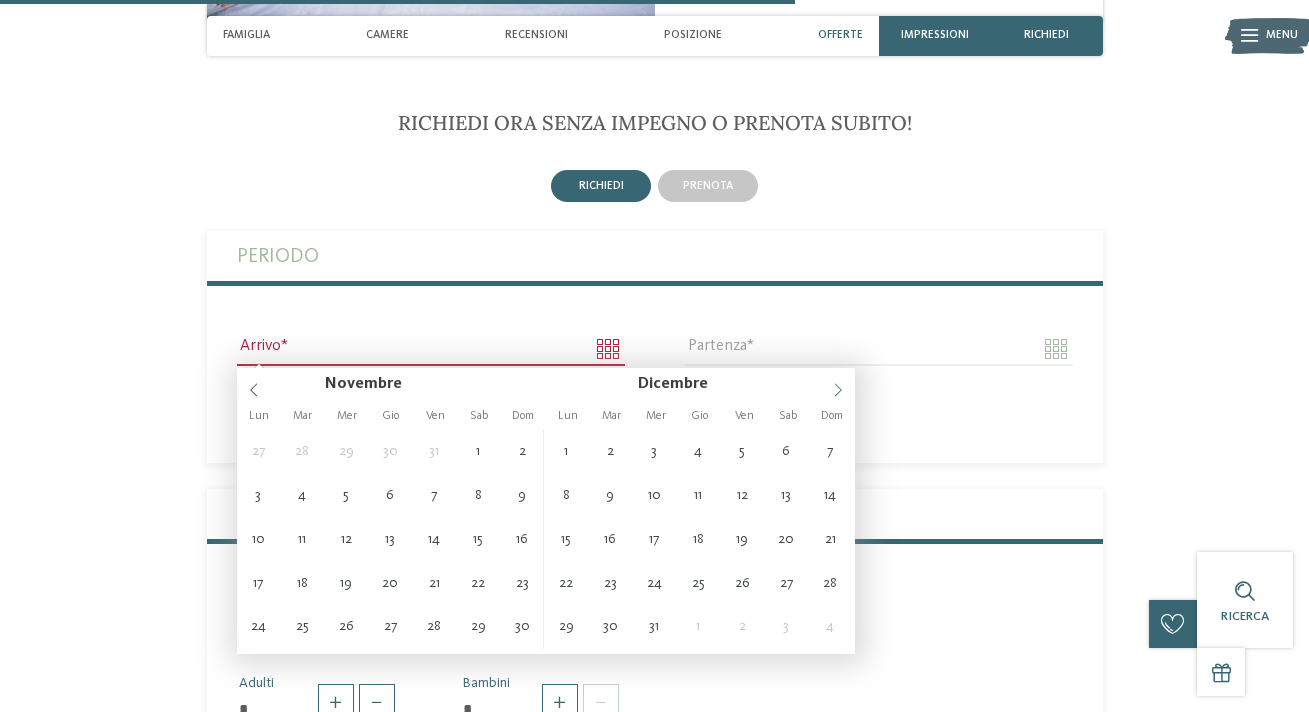 click 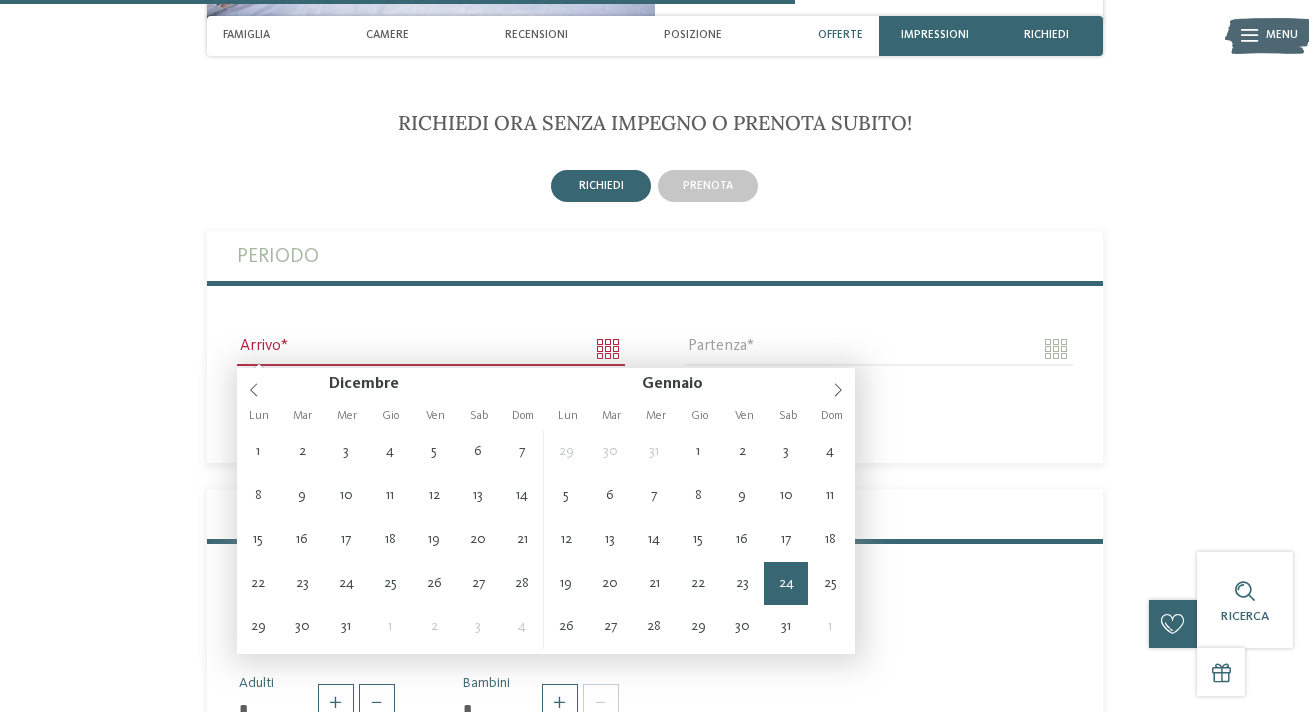 type on "**********" 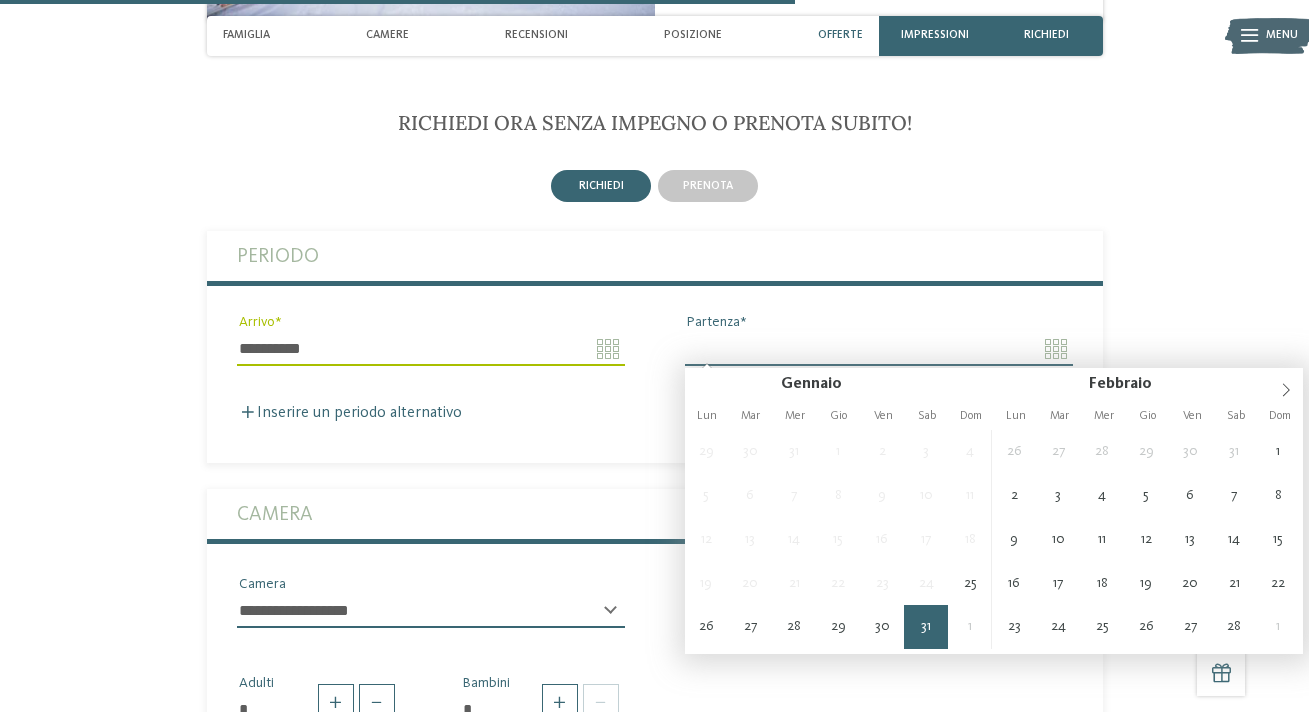type on "**********" 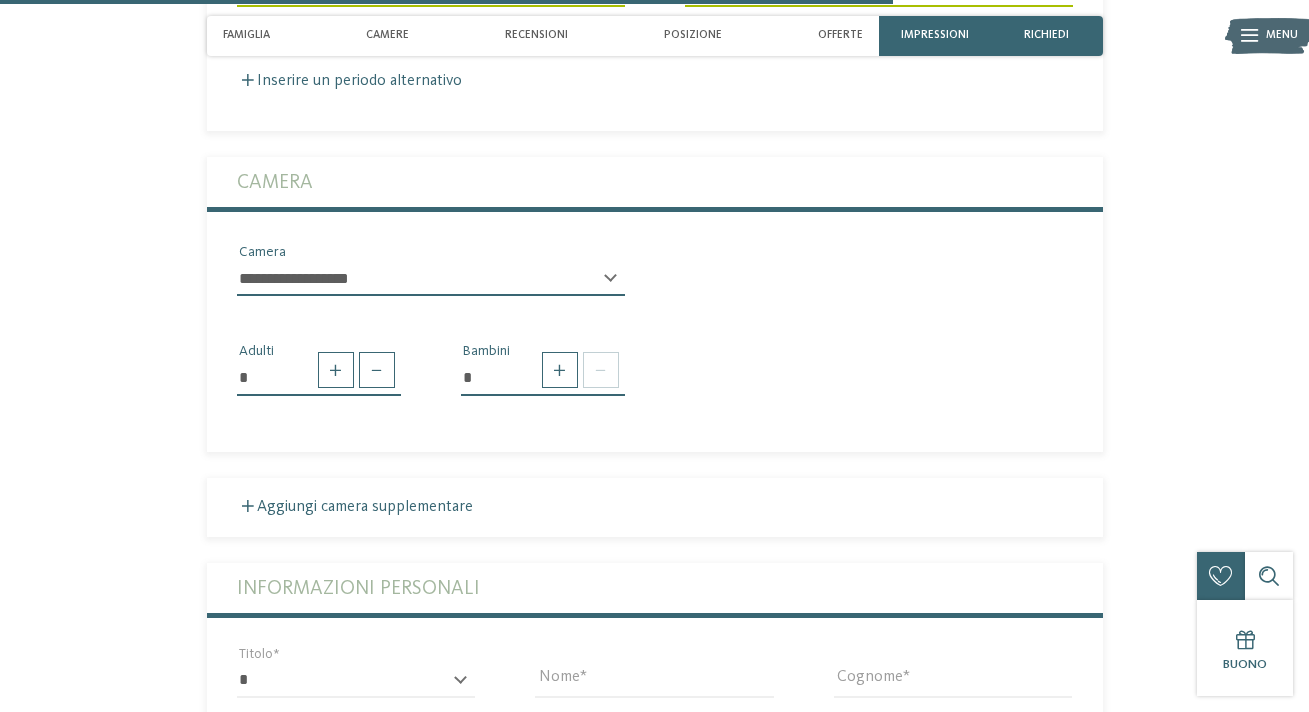 scroll, scrollTop: 3108, scrollLeft: 0, axis: vertical 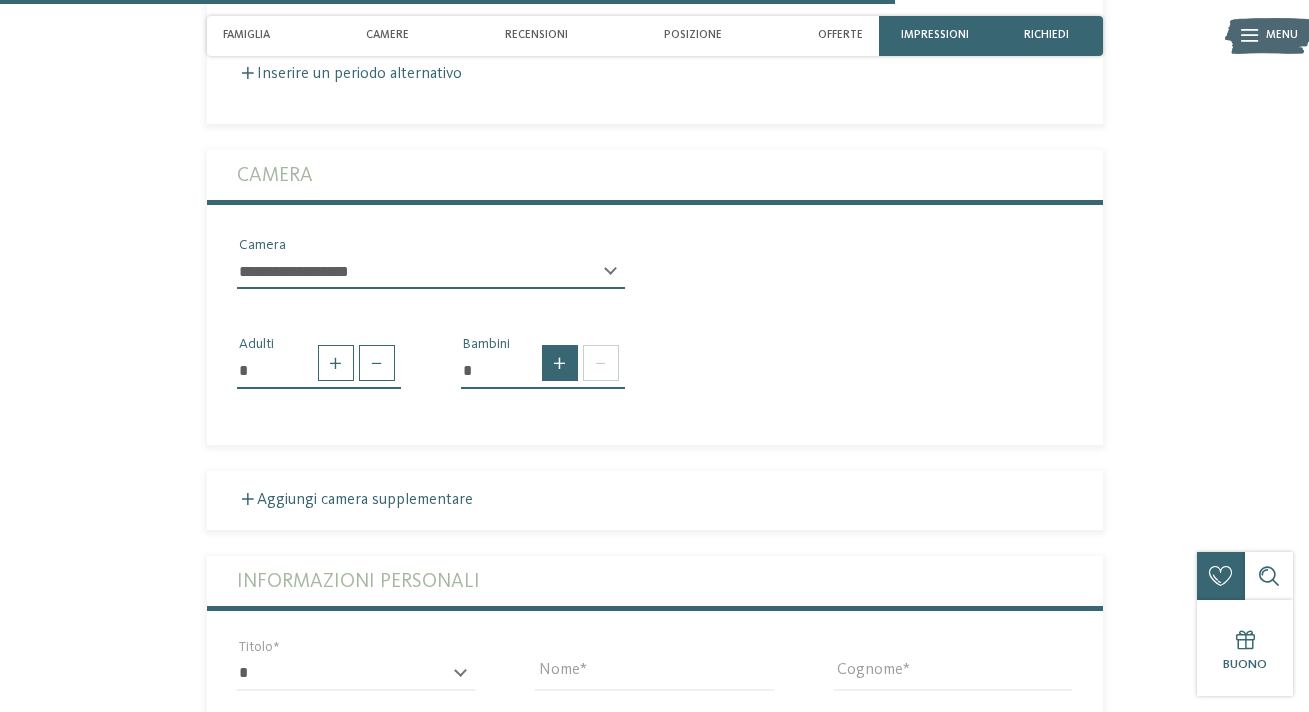 click at bounding box center [560, 363] 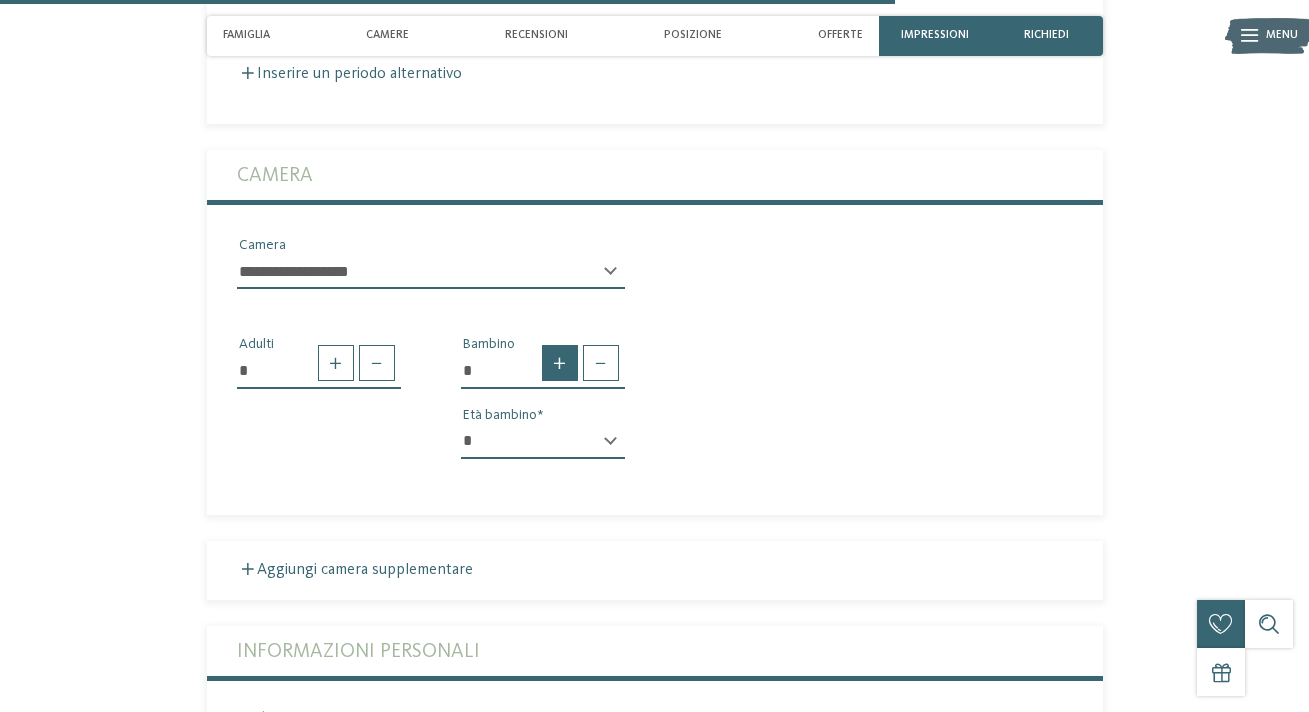 click at bounding box center [560, 363] 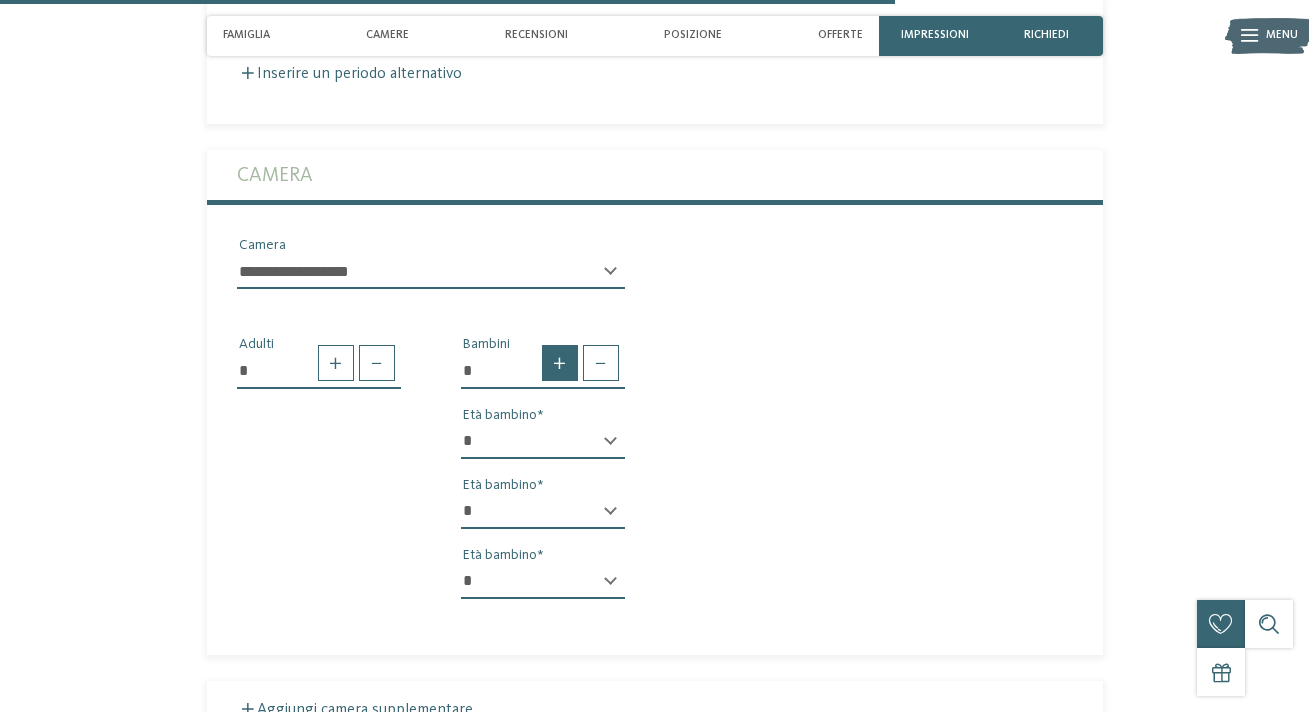 type on "*" 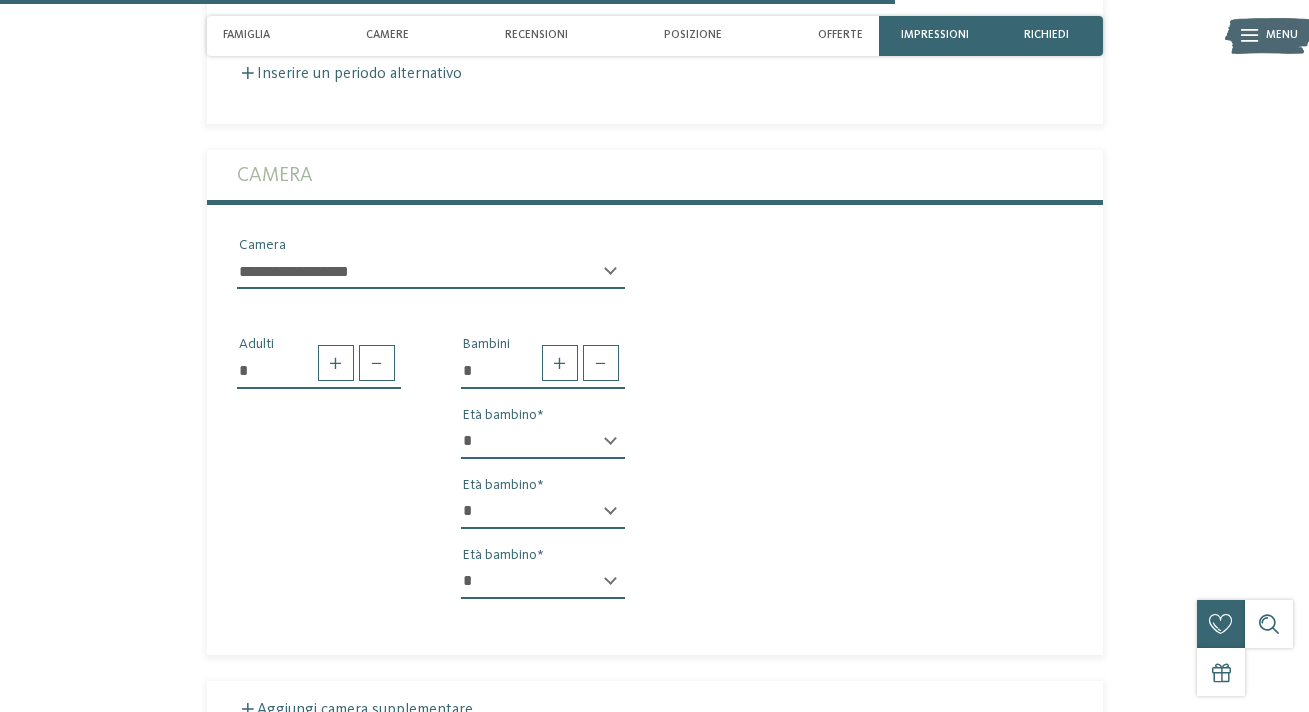 click on "* * * * * * * * * * * ** ** ** ** ** ** ** **" at bounding box center (543, 442) 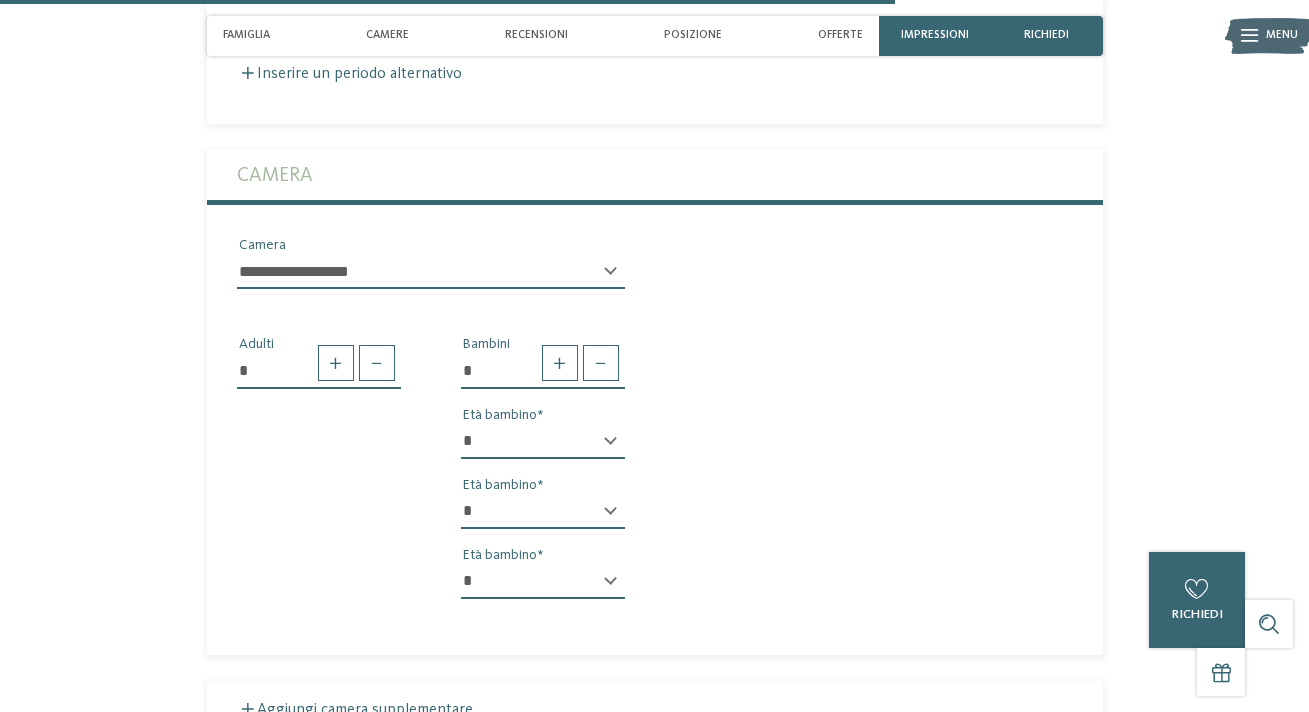 select on "*" 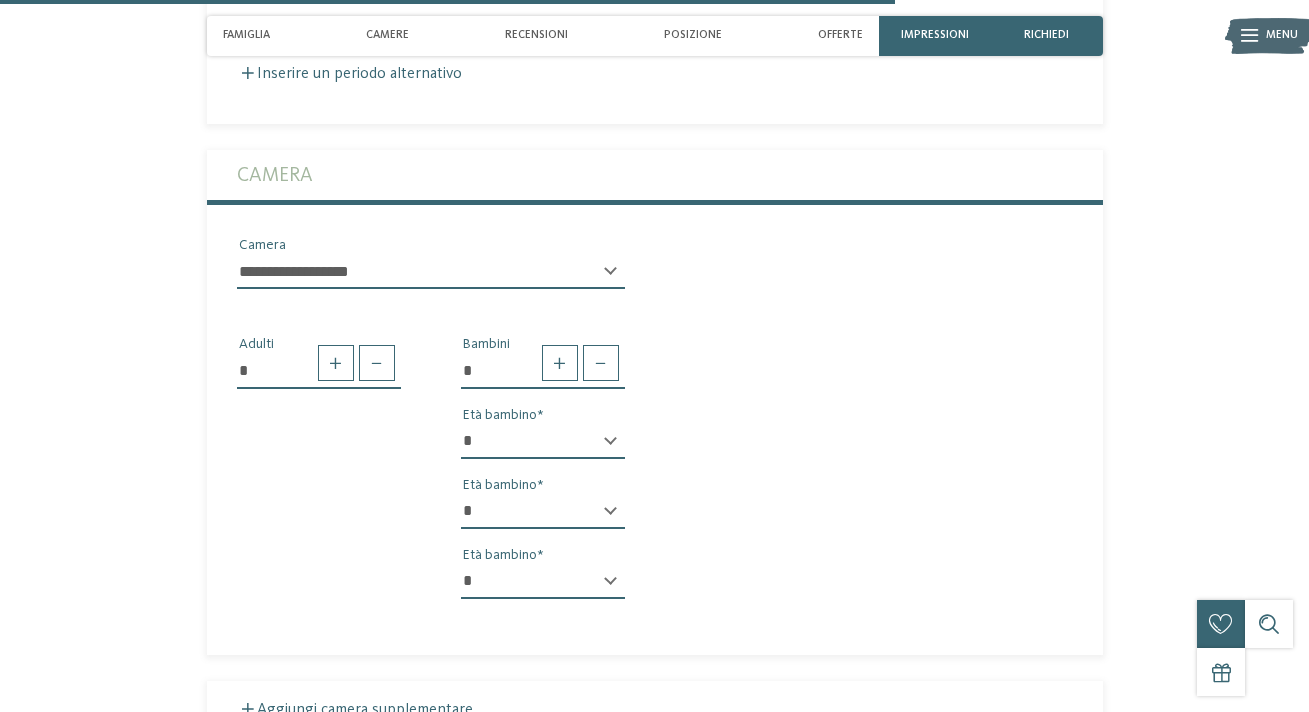 select on "*" 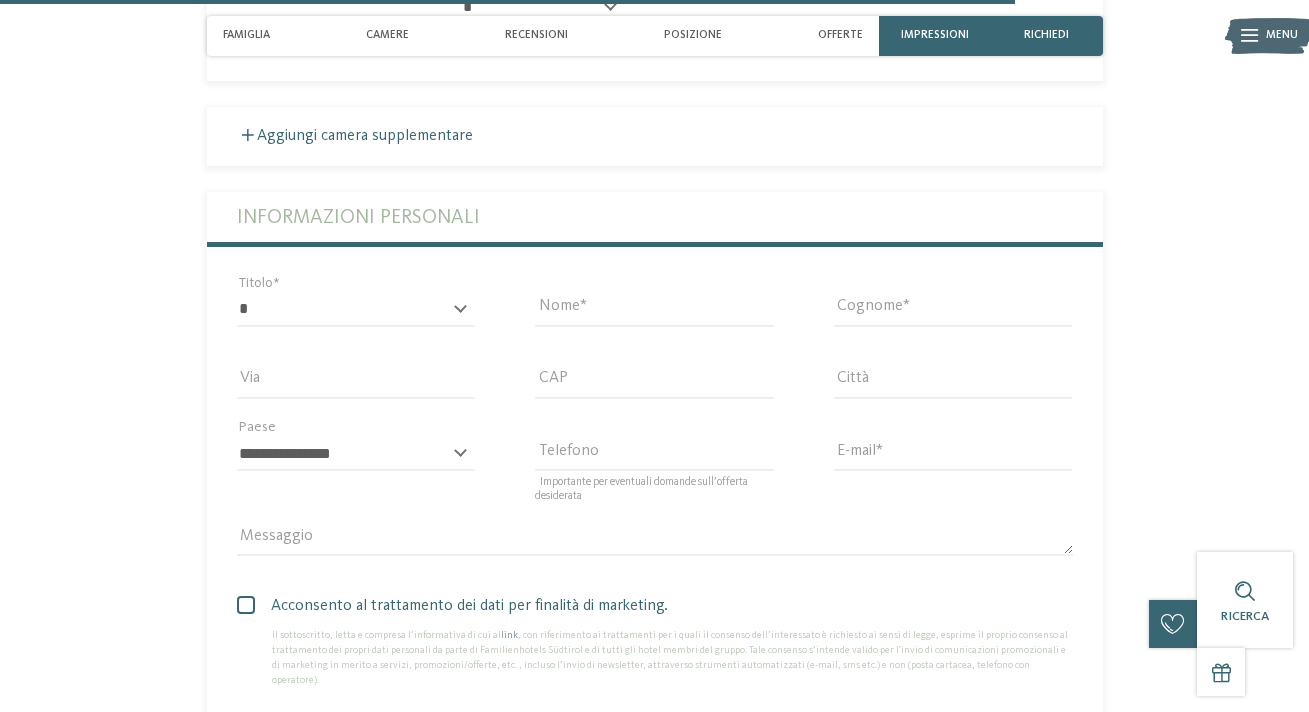 scroll, scrollTop: 3687, scrollLeft: 0, axis: vertical 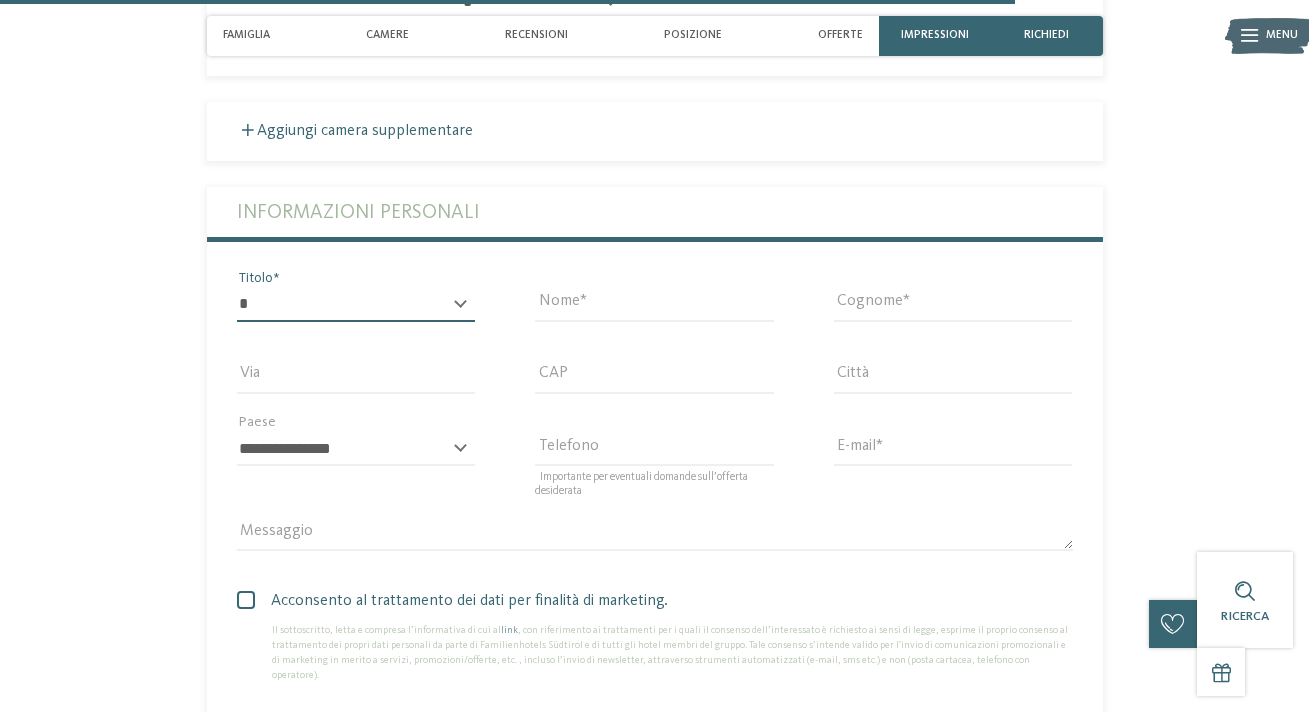 click on "* ****** ******* ******** ******" at bounding box center [356, 305] 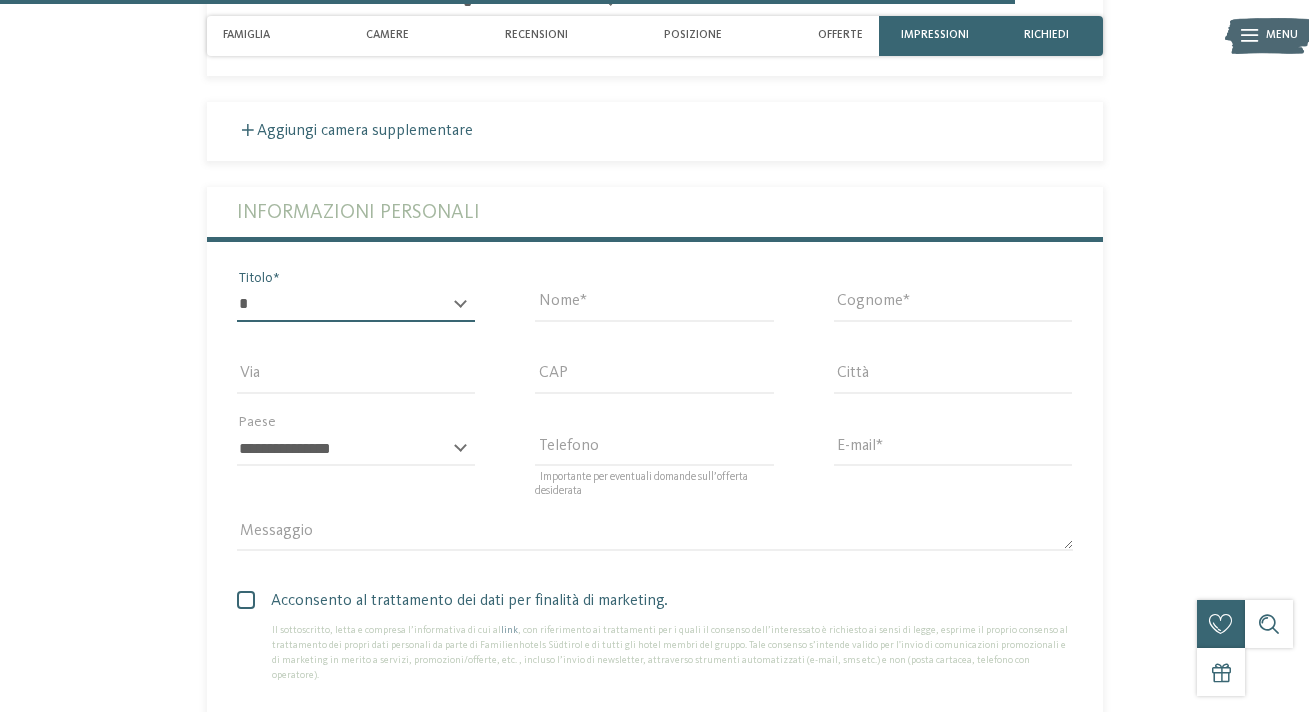 select on "*" 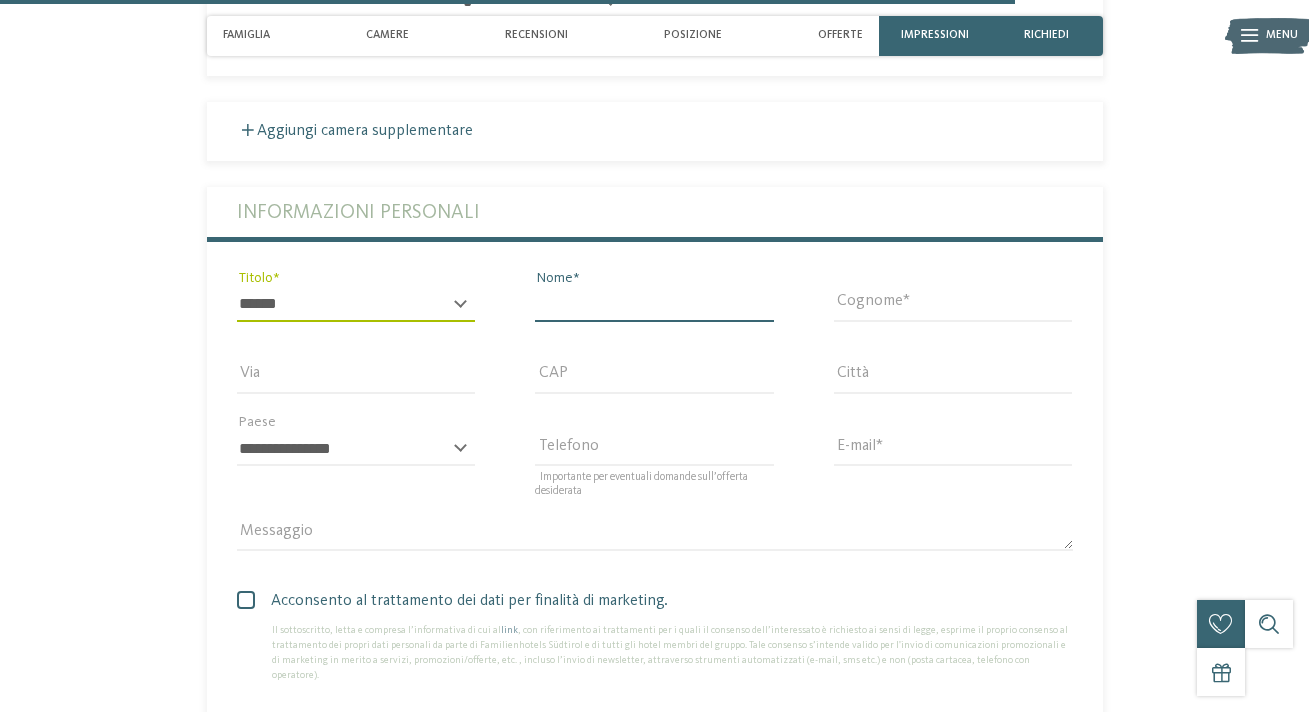 click on "Nome" at bounding box center [654, 305] 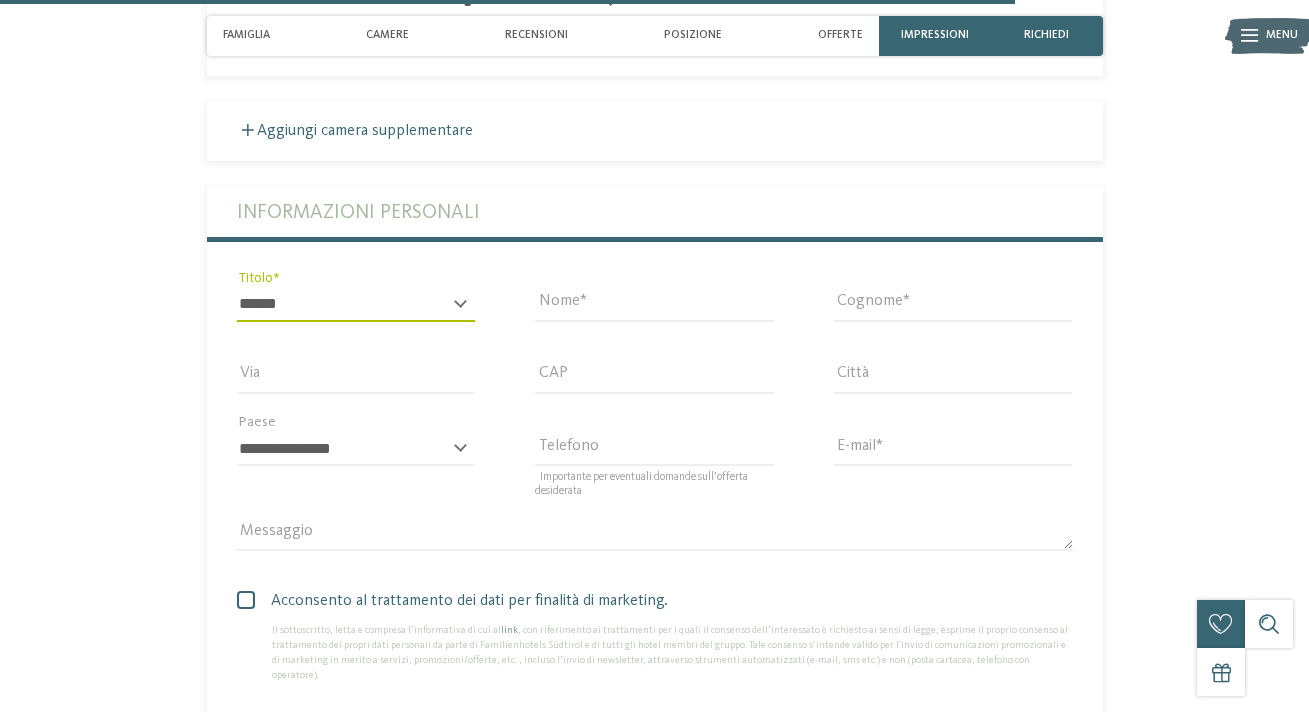 type on "*****" 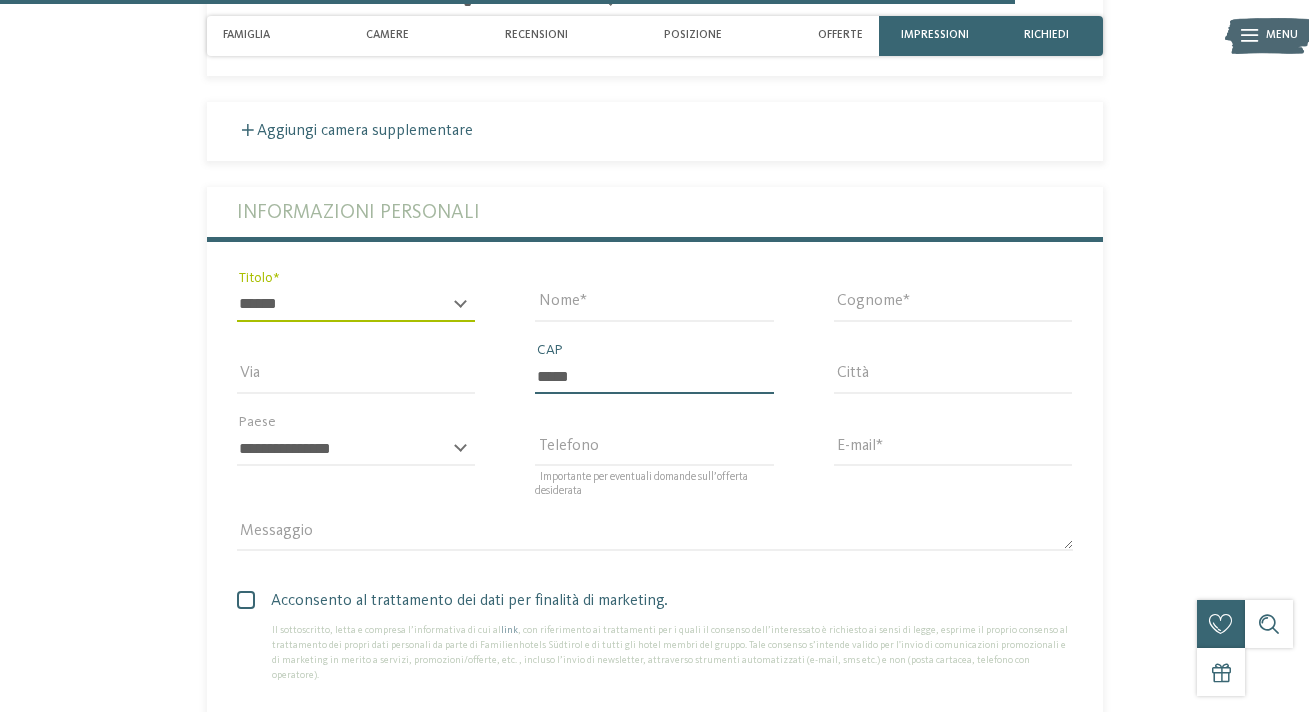 type on "**********" 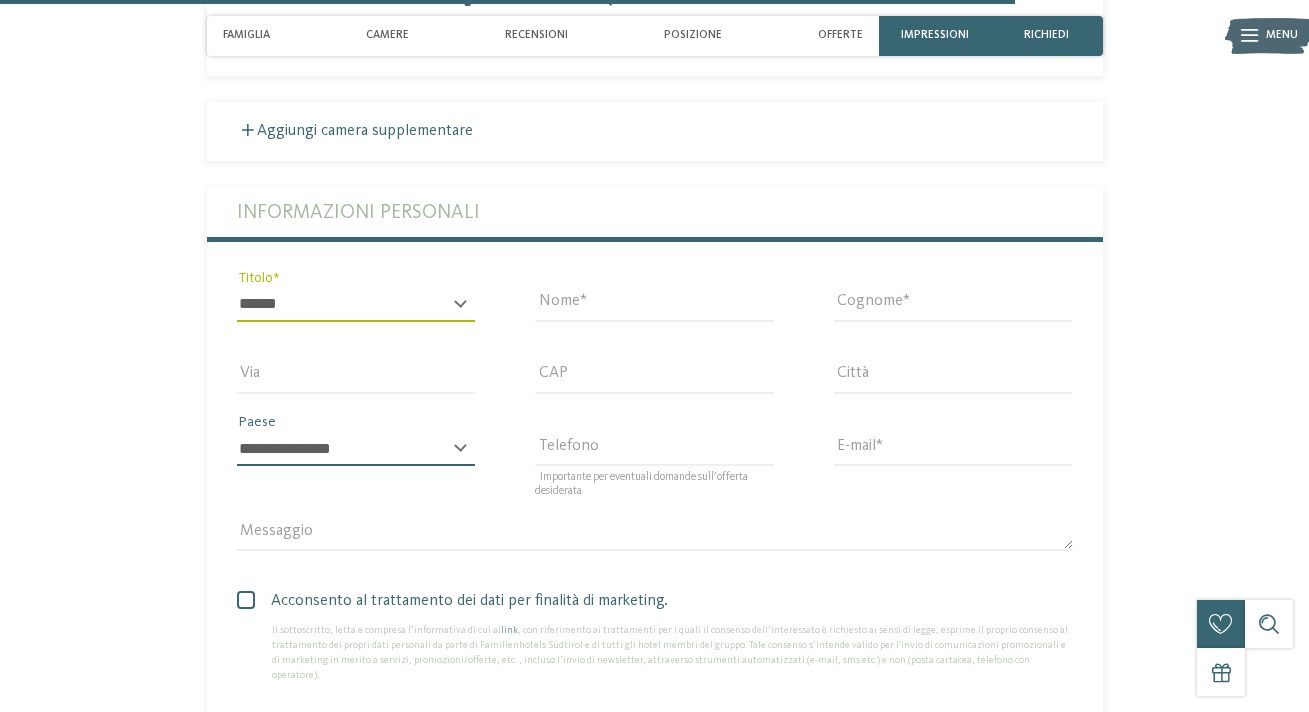 select on "**" 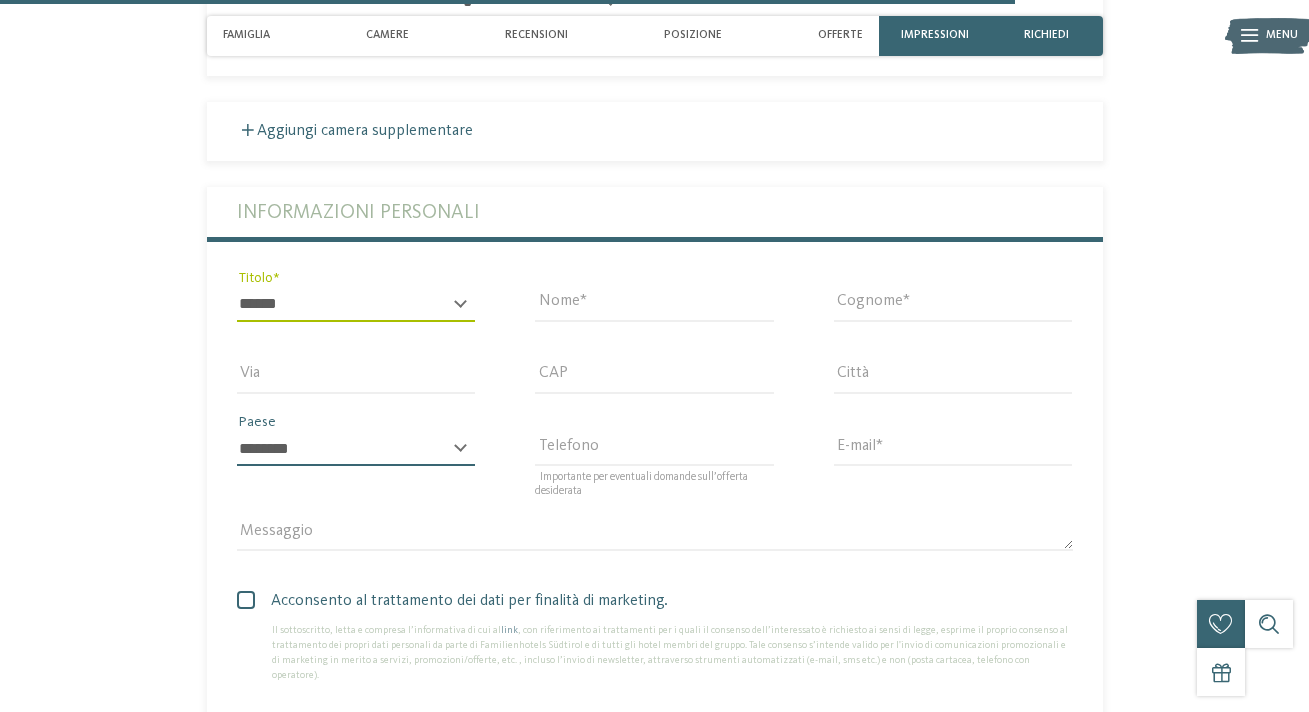 type on "**********" 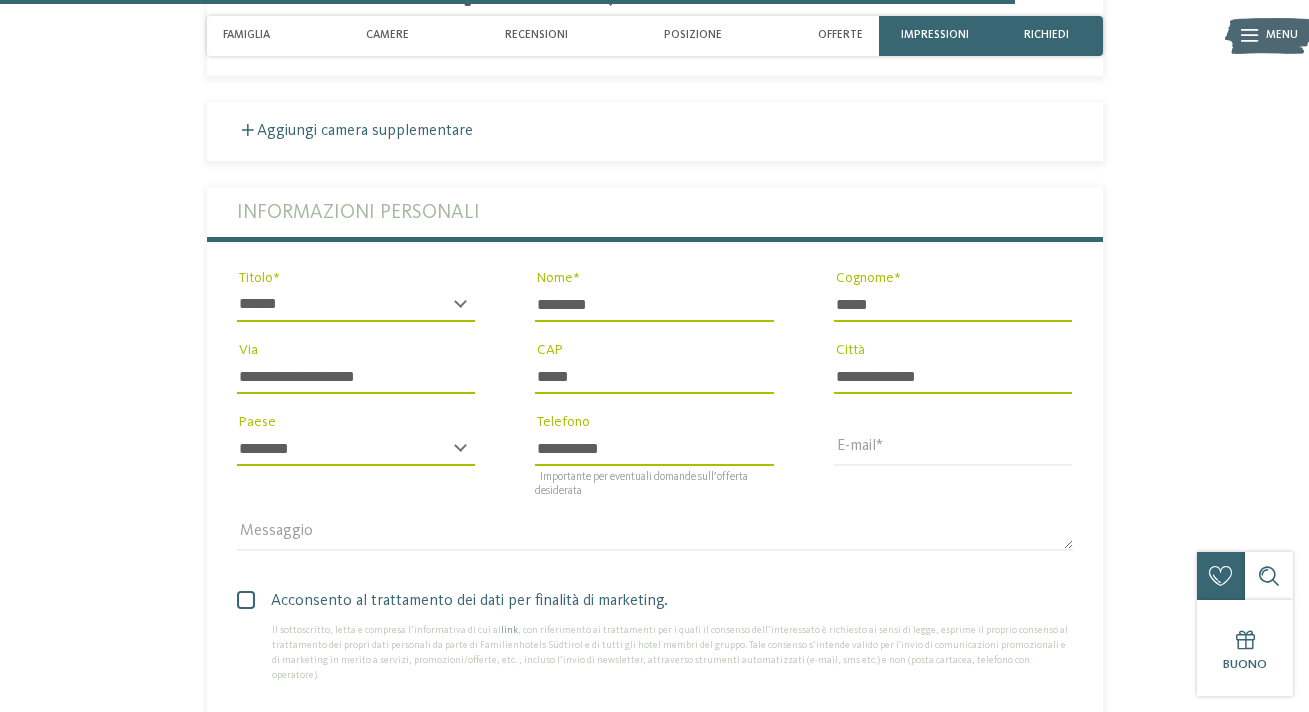 click on "**********" at bounding box center [356, 448] 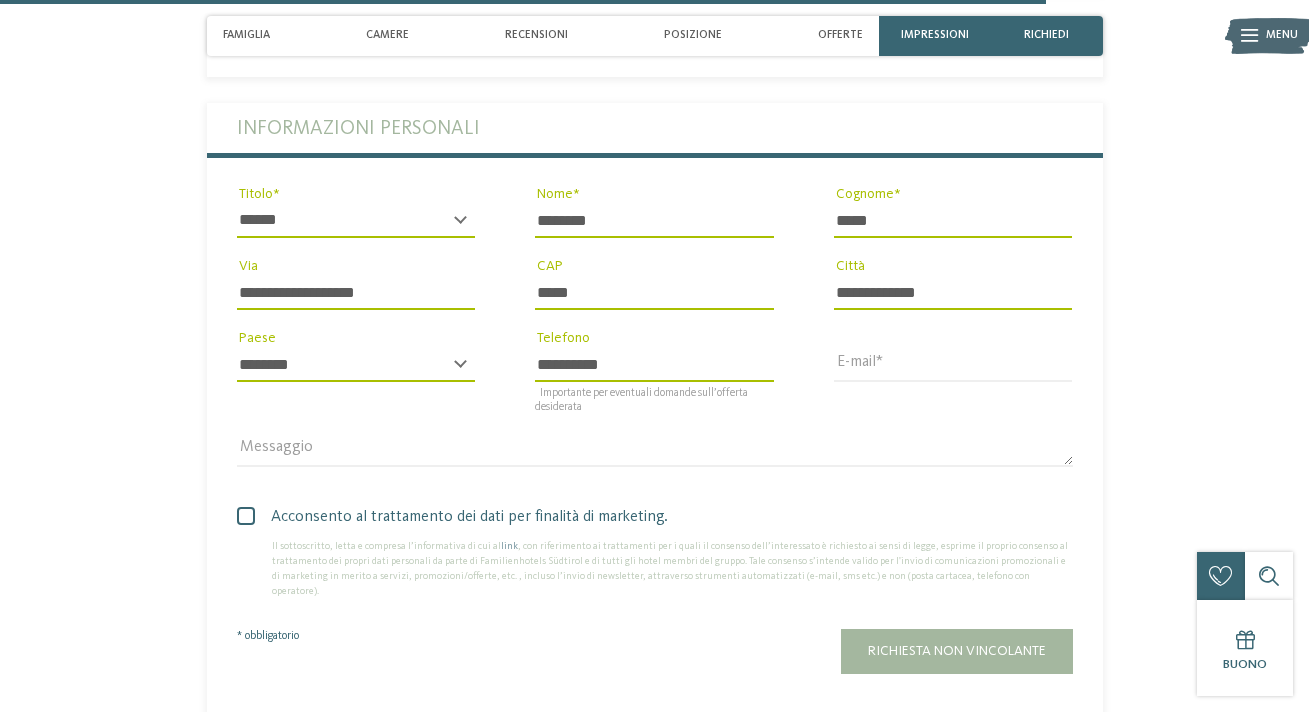 scroll, scrollTop: 3798, scrollLeft: 0, axis: vertical 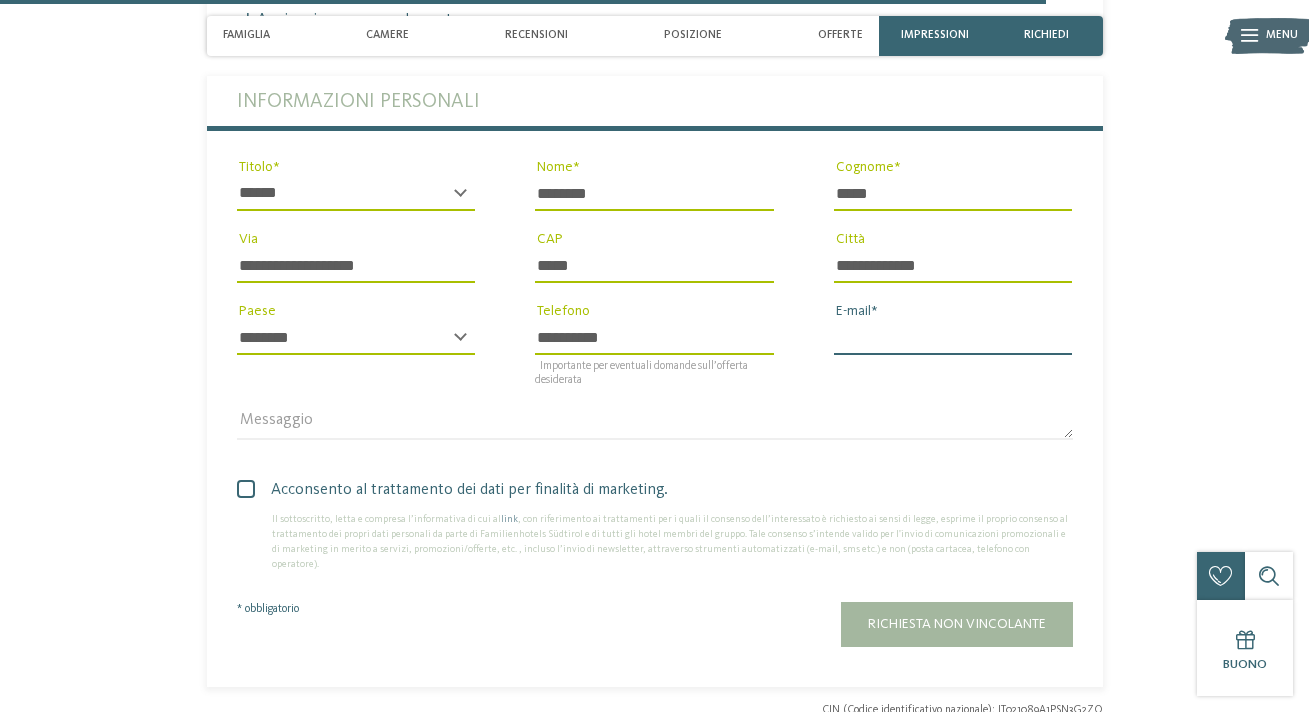 click on "E-mail" at bounding box center [953, 338] 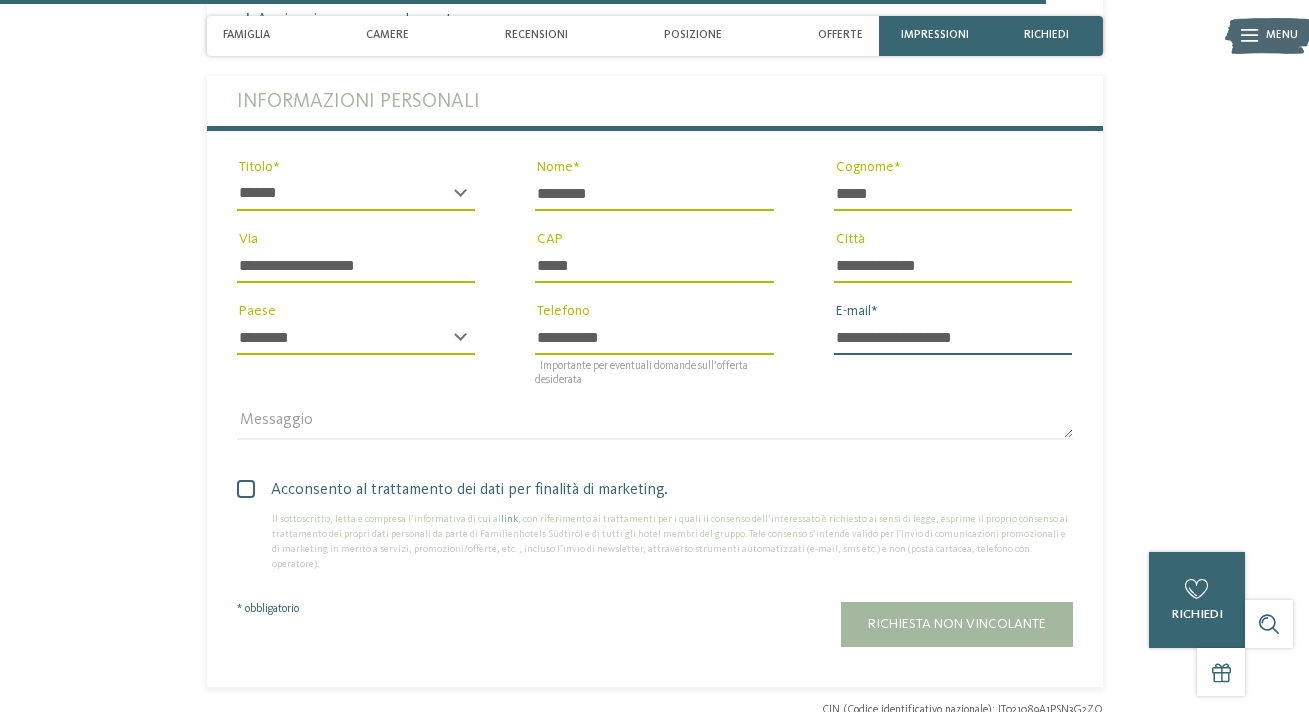 type on "**********" 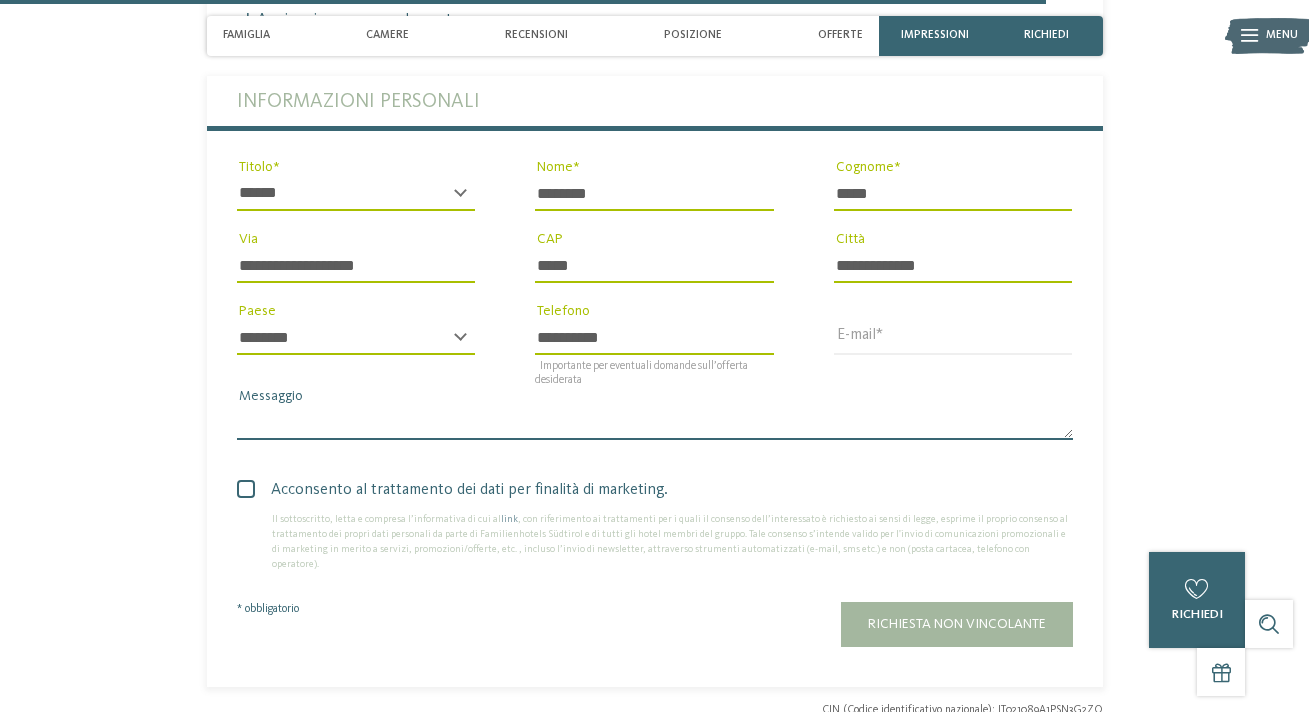 click on "Messaggio" at bounding box center [655, 423] 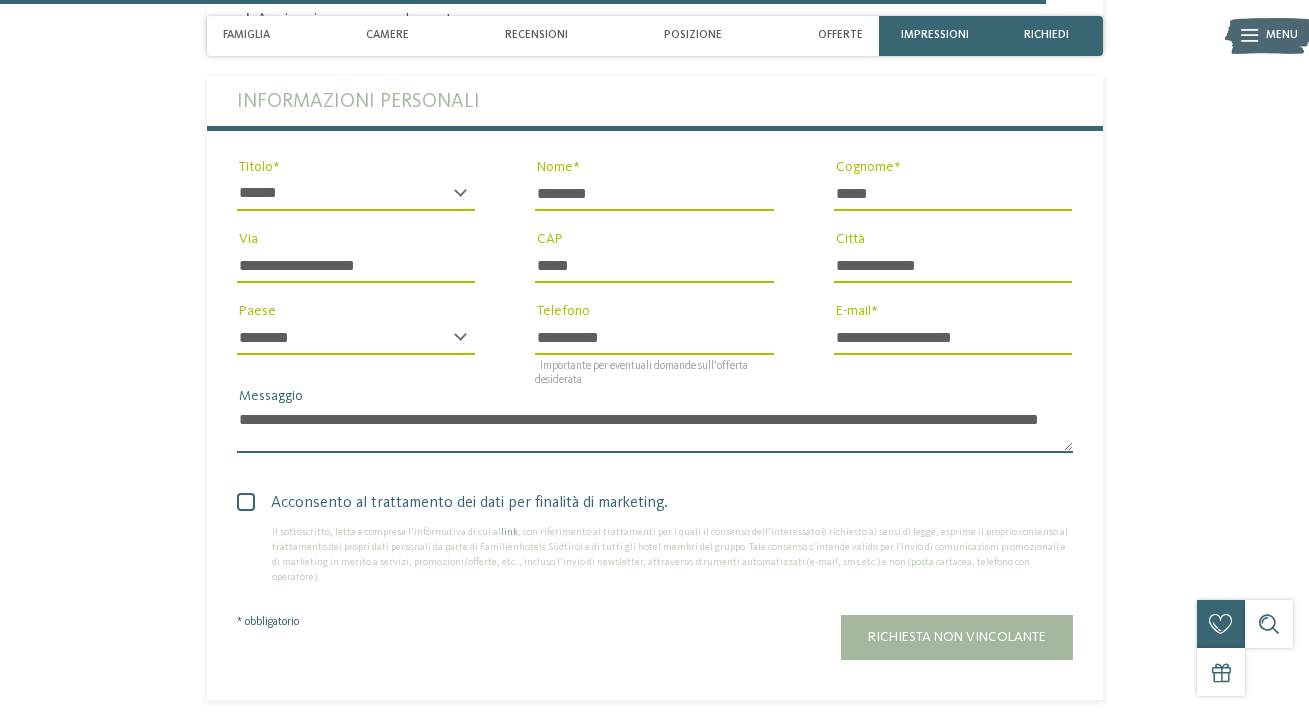 scroll, scrollTop: 0, scrollLeft: 0, axis: both 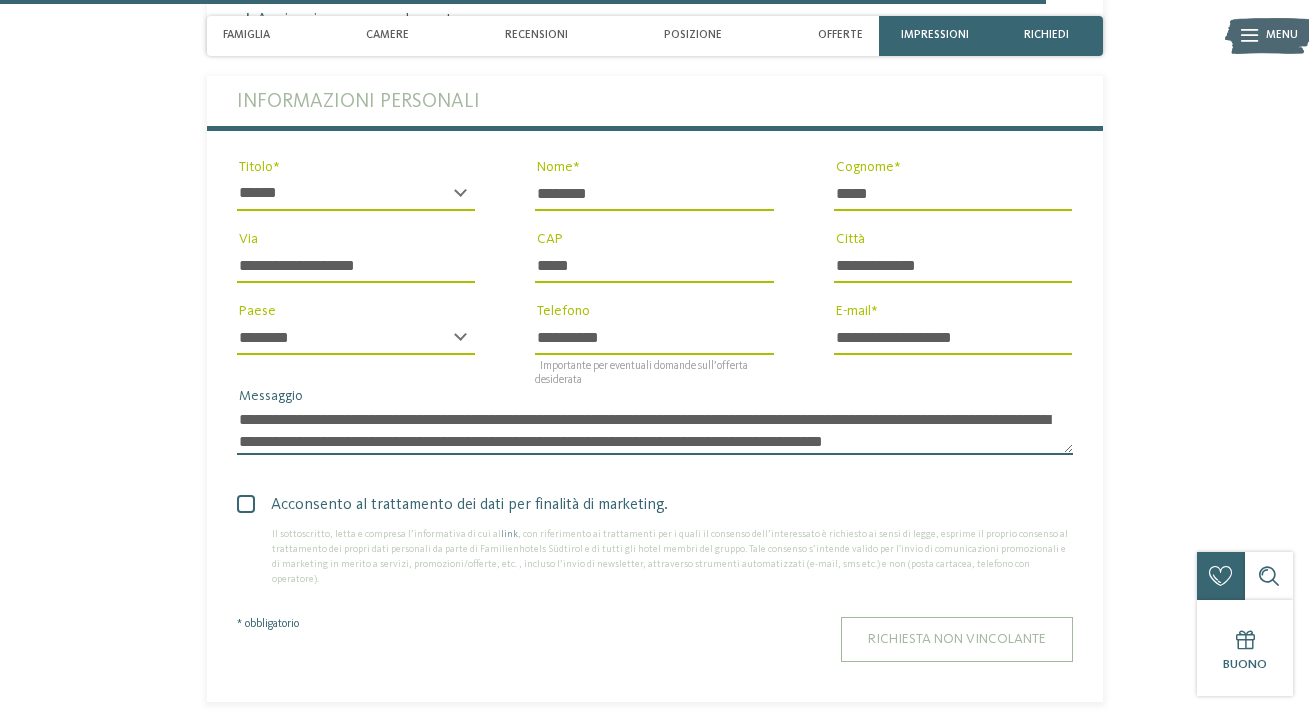 type on "**********" 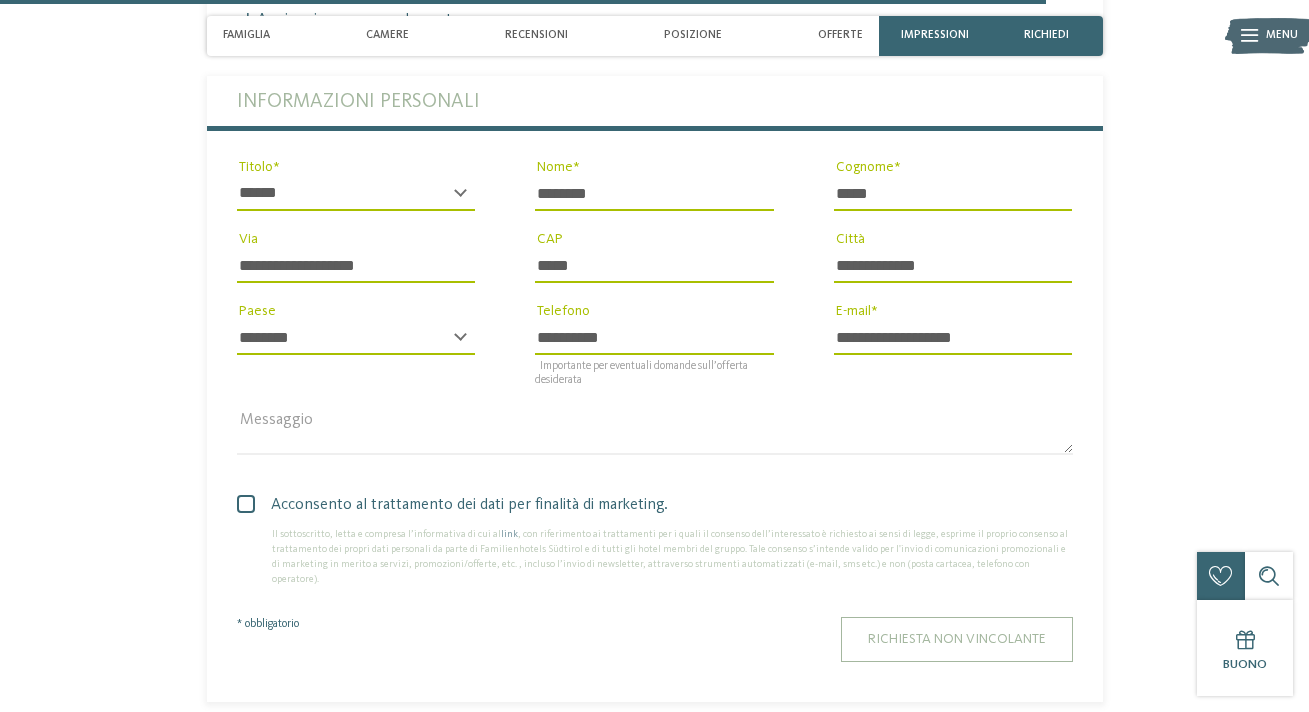 click on "Richiesta non vincolante" at bounding box center (957, 639) 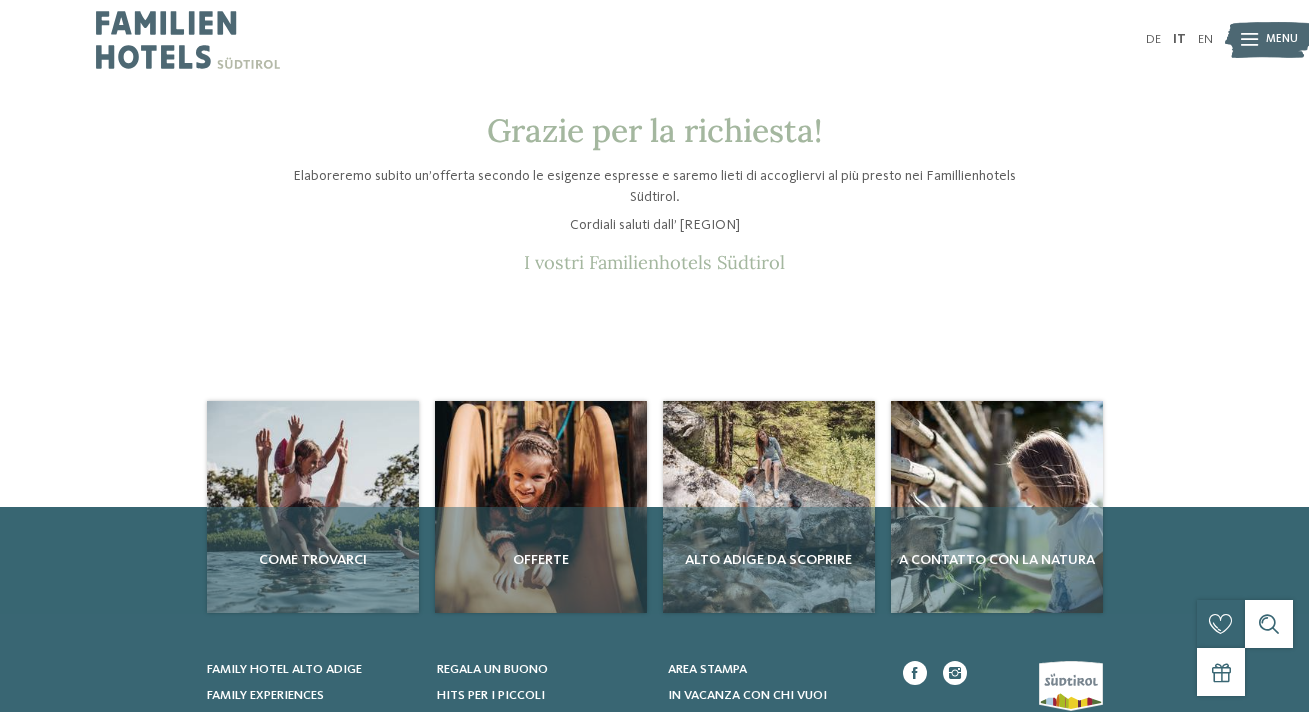 scroll, scrollTop: 0, scrollLeft: 0, axis: both 